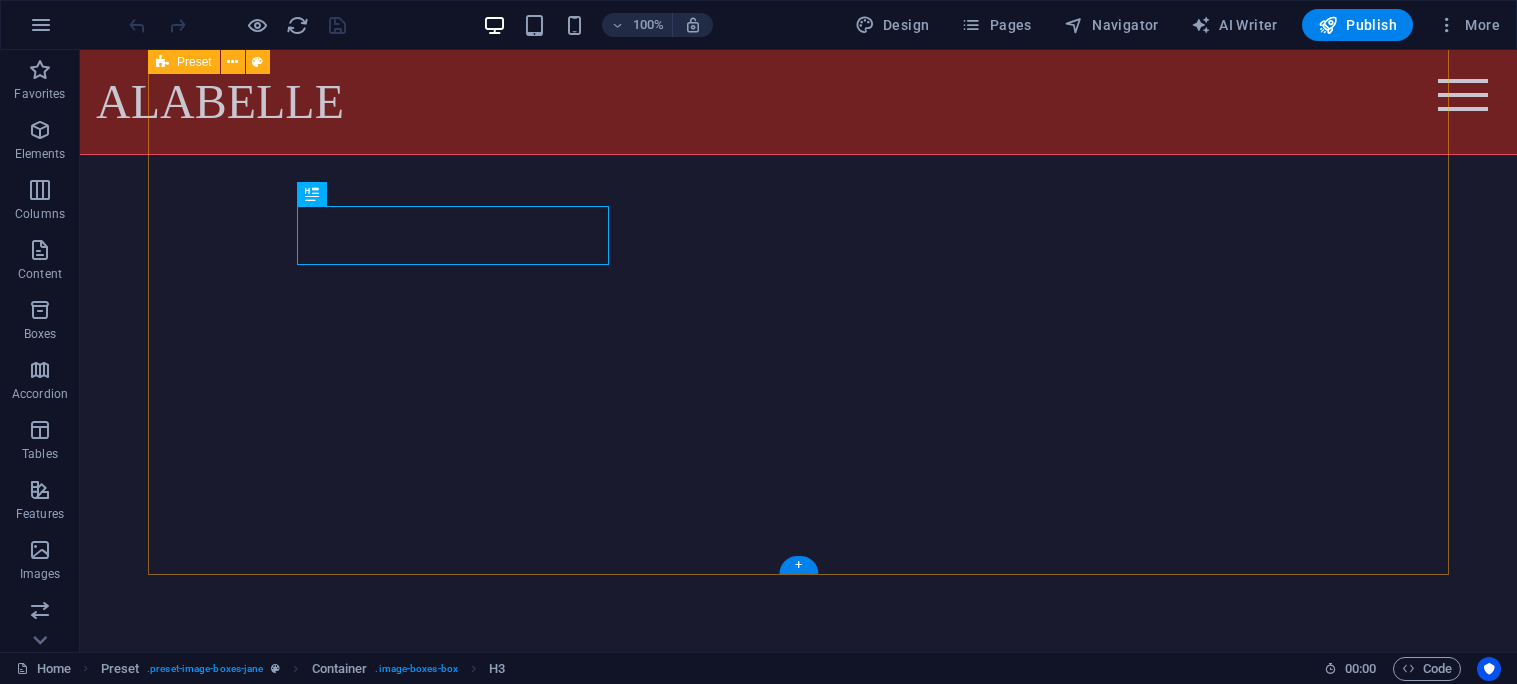 scroll, scrollTop: 801, scrollLeft: 0, axis: vertical 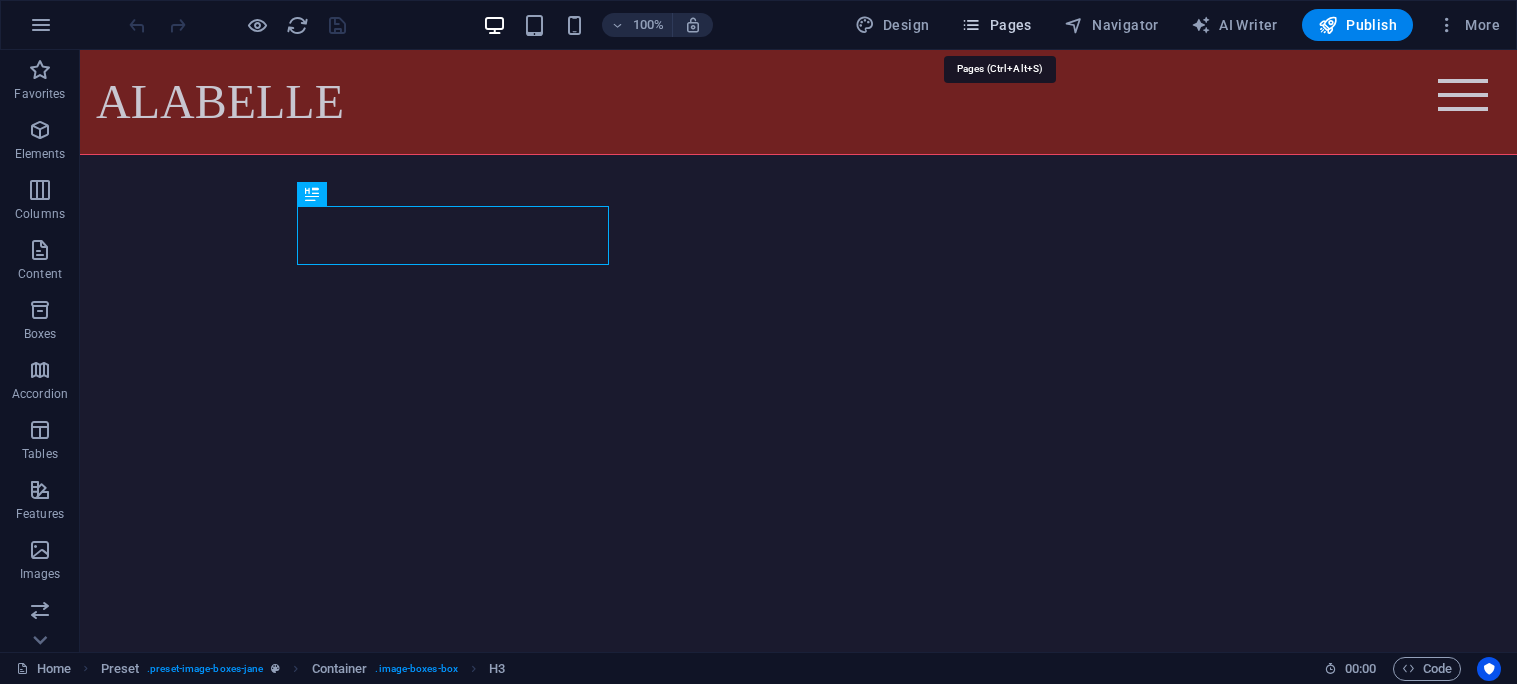 click on "Pages" at bounding box center (996, 25) 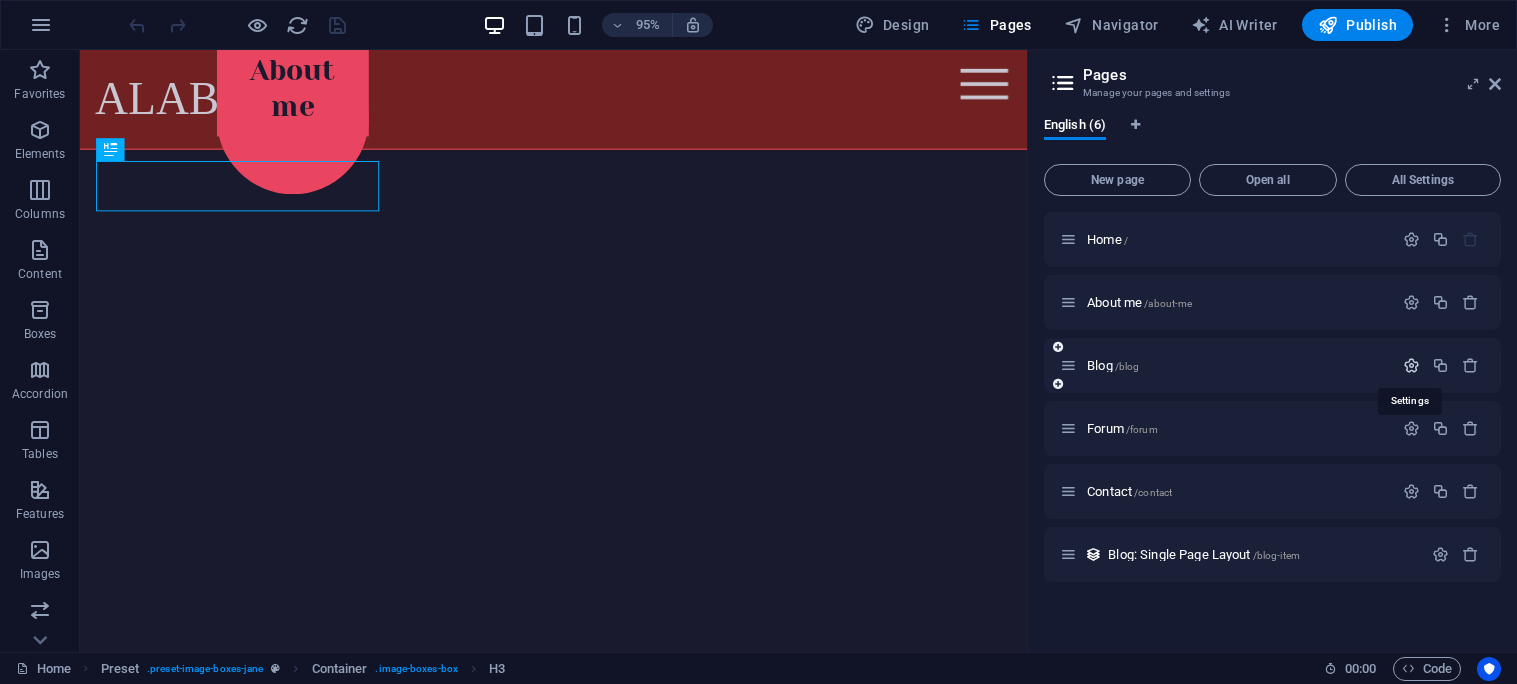 click at bounding box center (1411, 365) 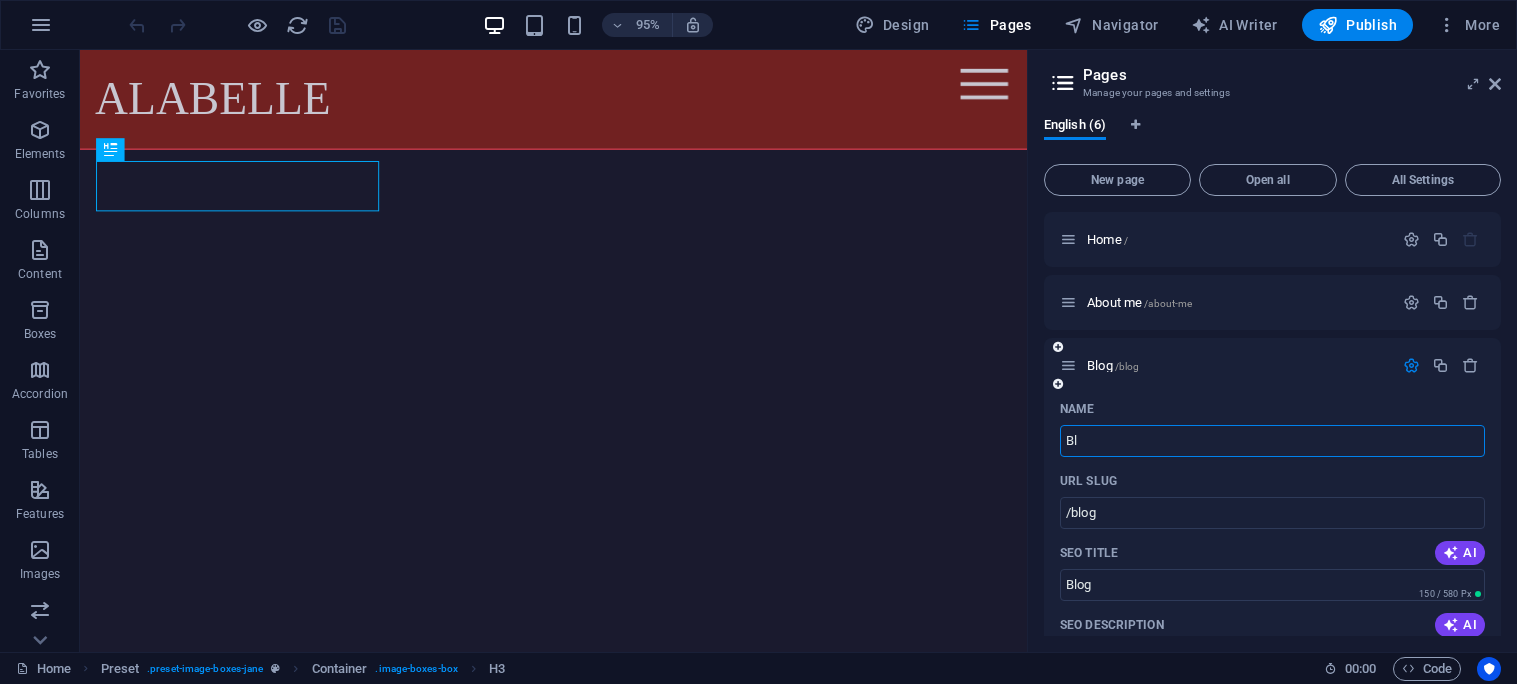 type on "B" 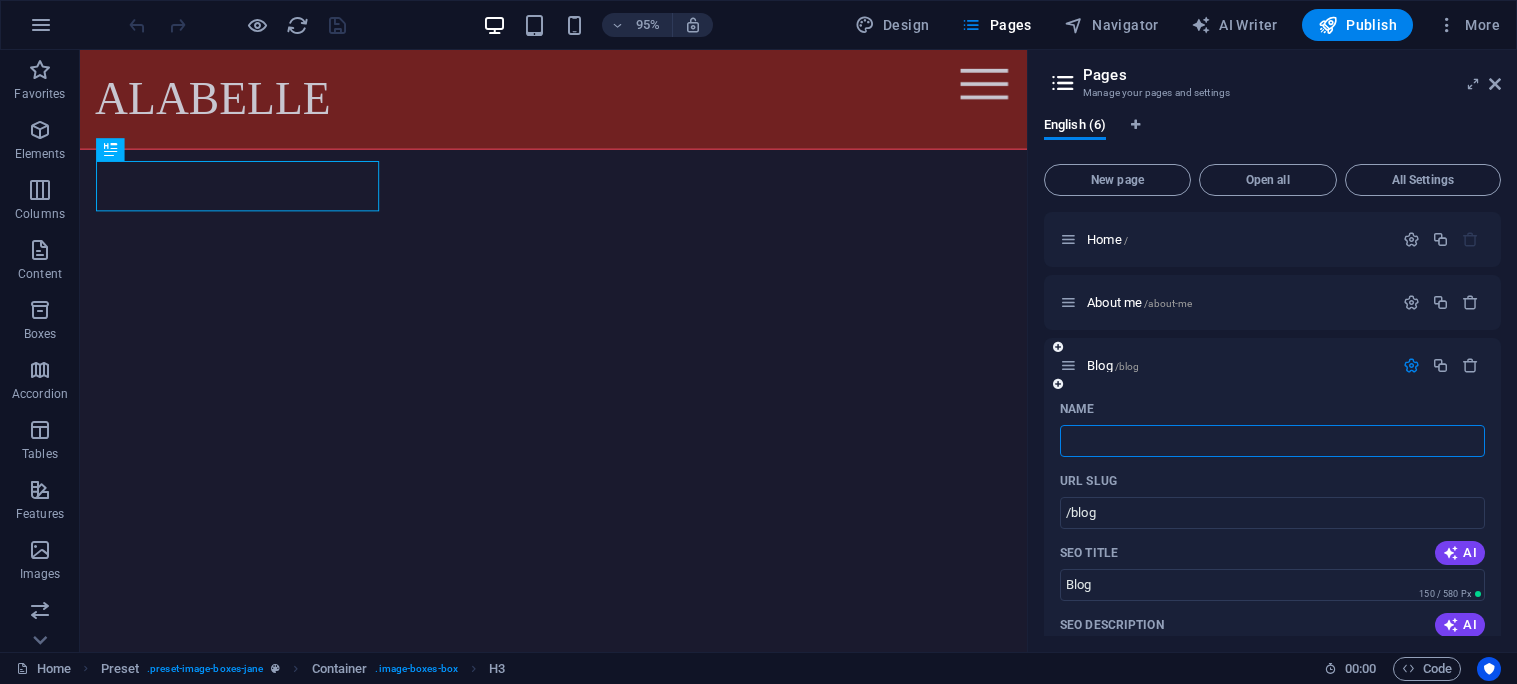 type 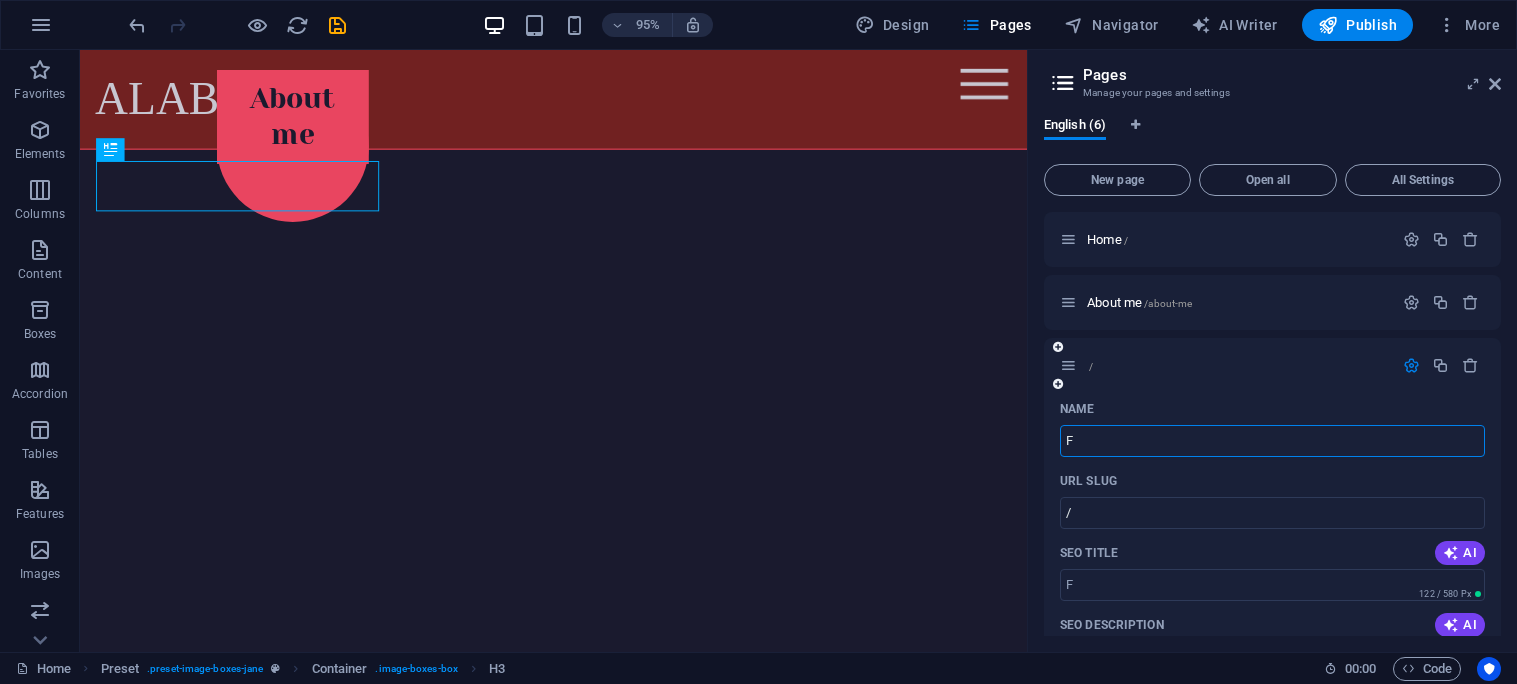 type on "F" 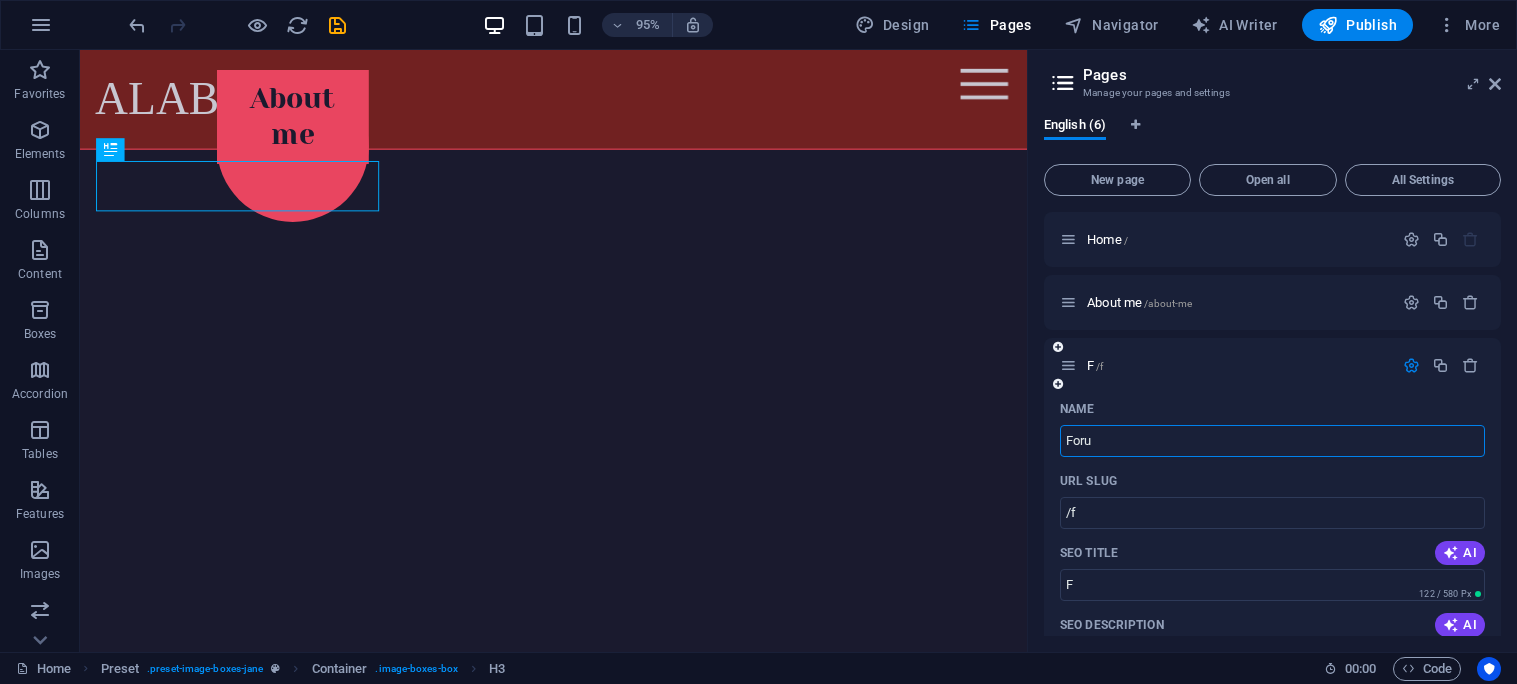 type on "Forum" 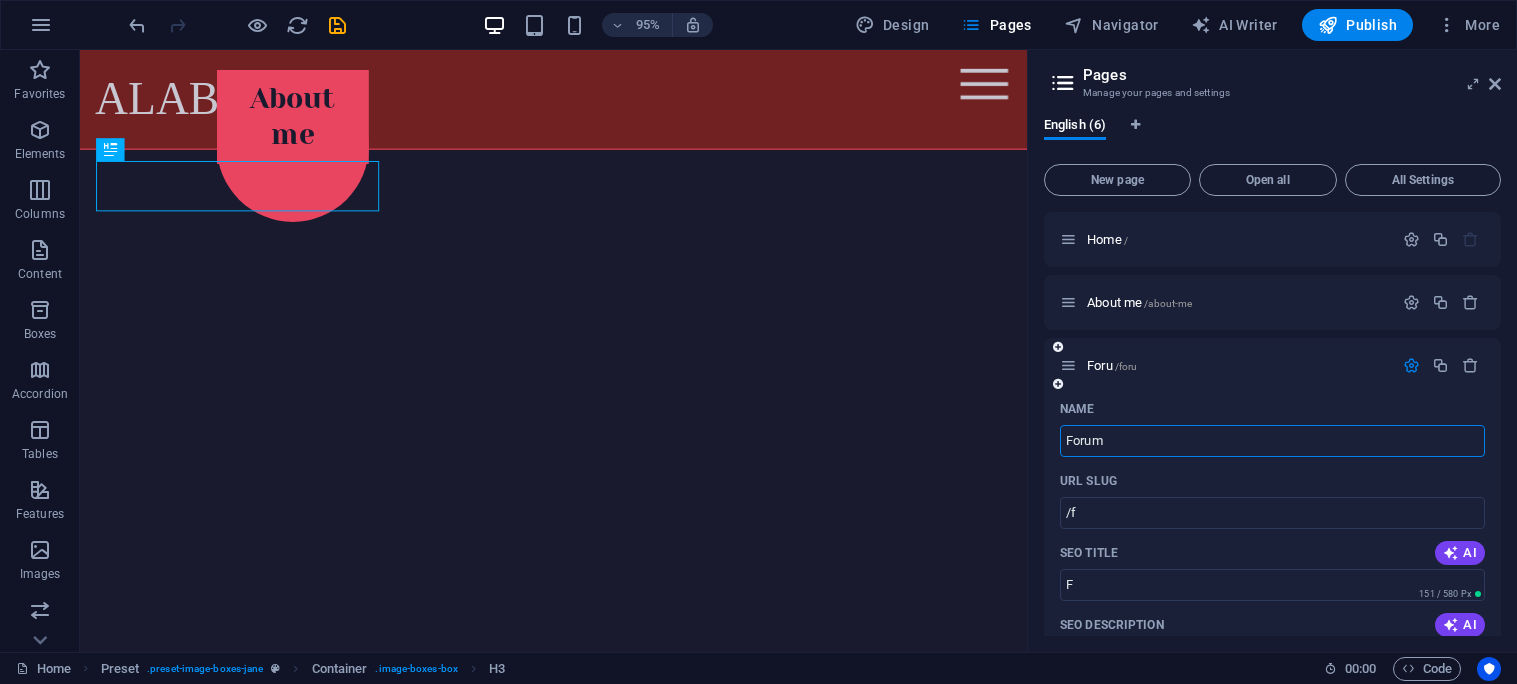 type on "/foru" 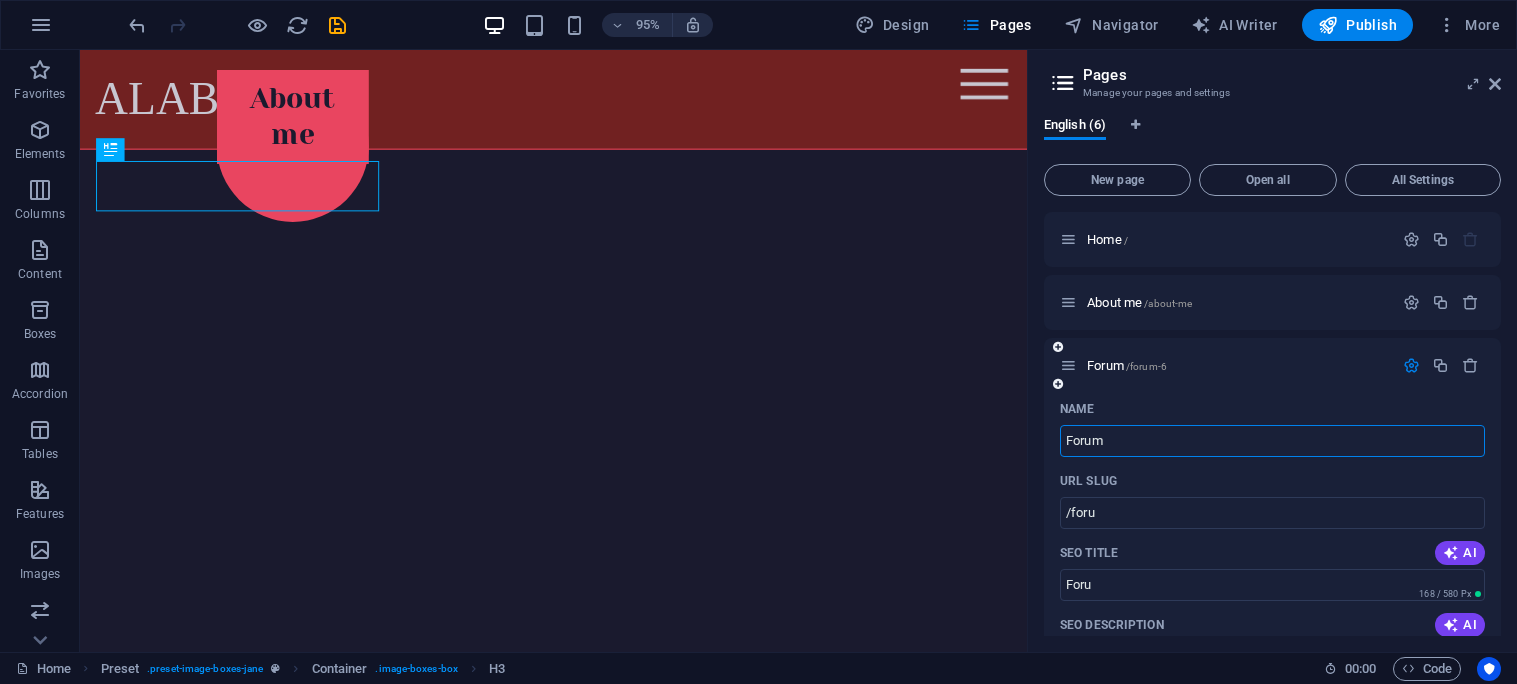 type on "Forum" 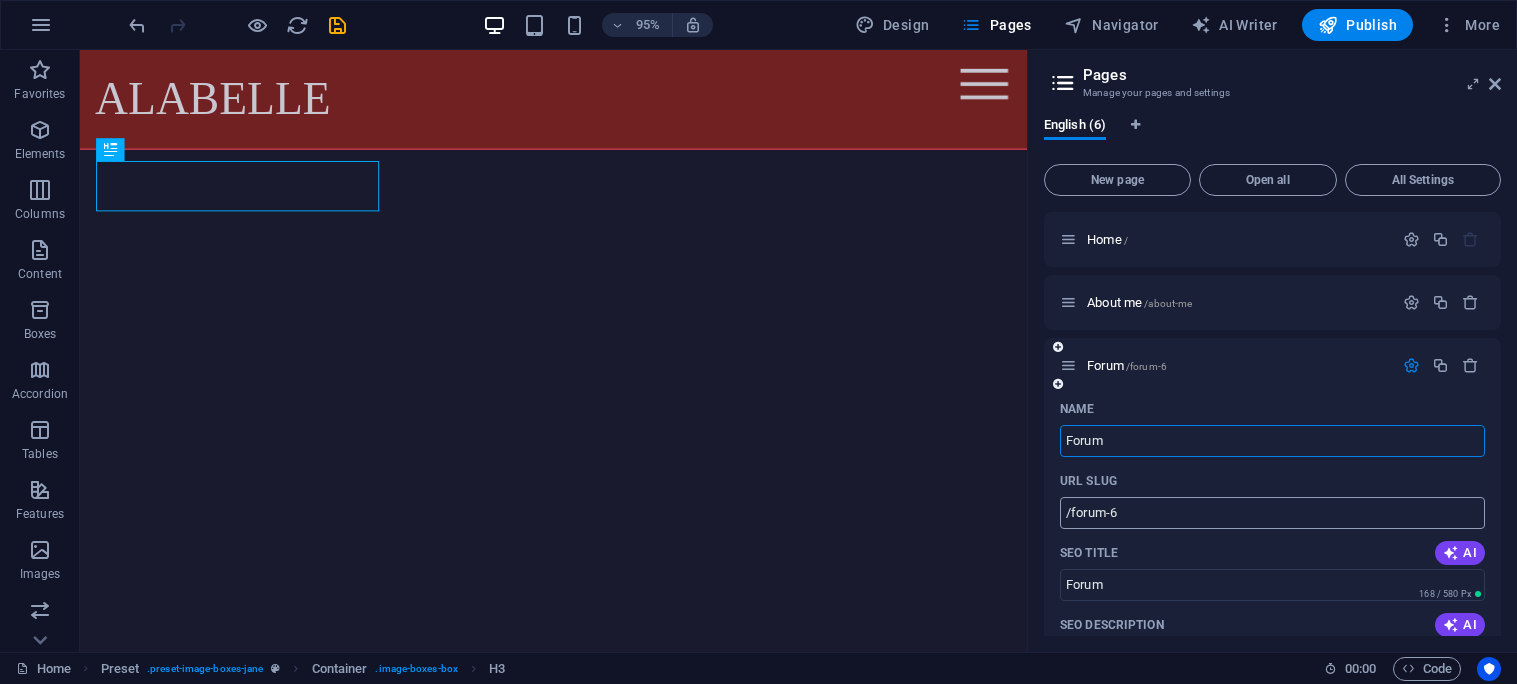 type on "Forum" 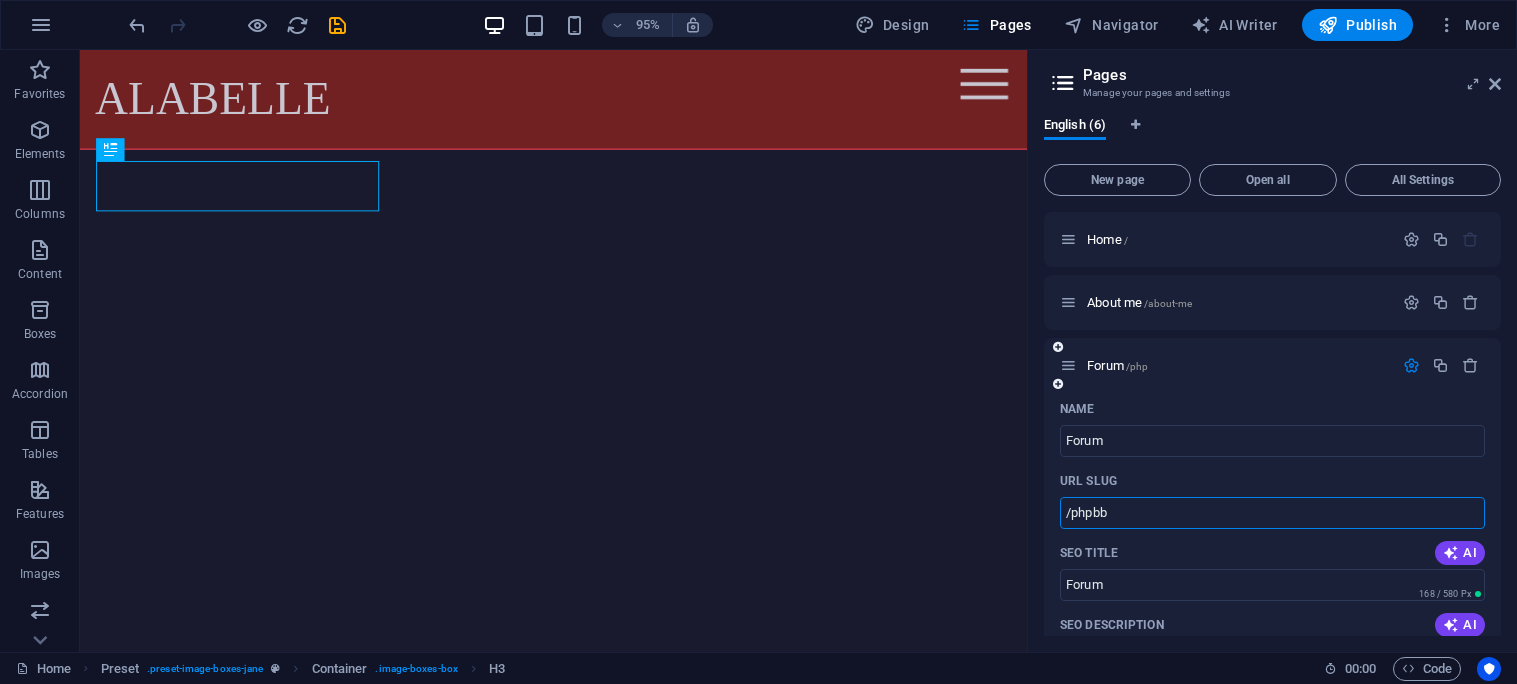 type on "/phpbb" 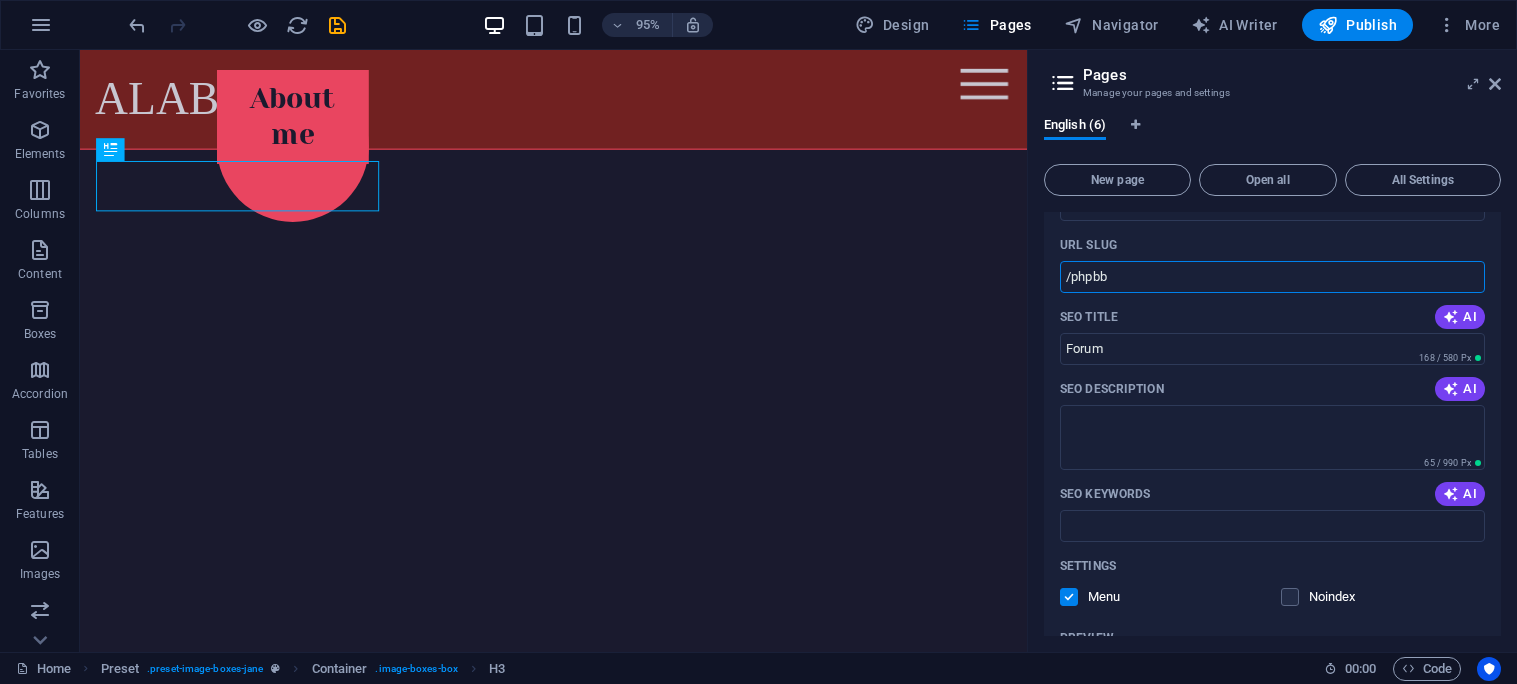 scroll, scrollTop: 239, scrollLeft: 0, axis: vertical 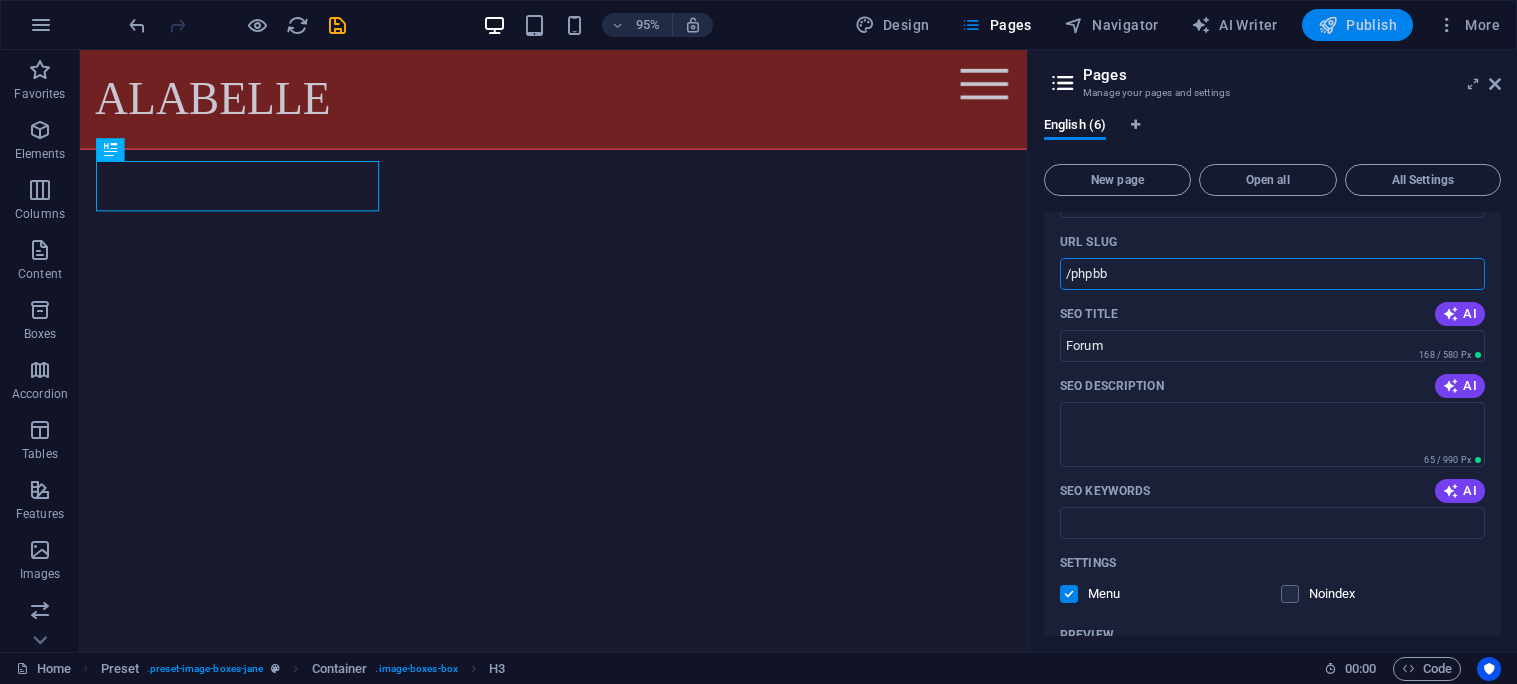 click on "Publish" at bounding box center [1357, 25] 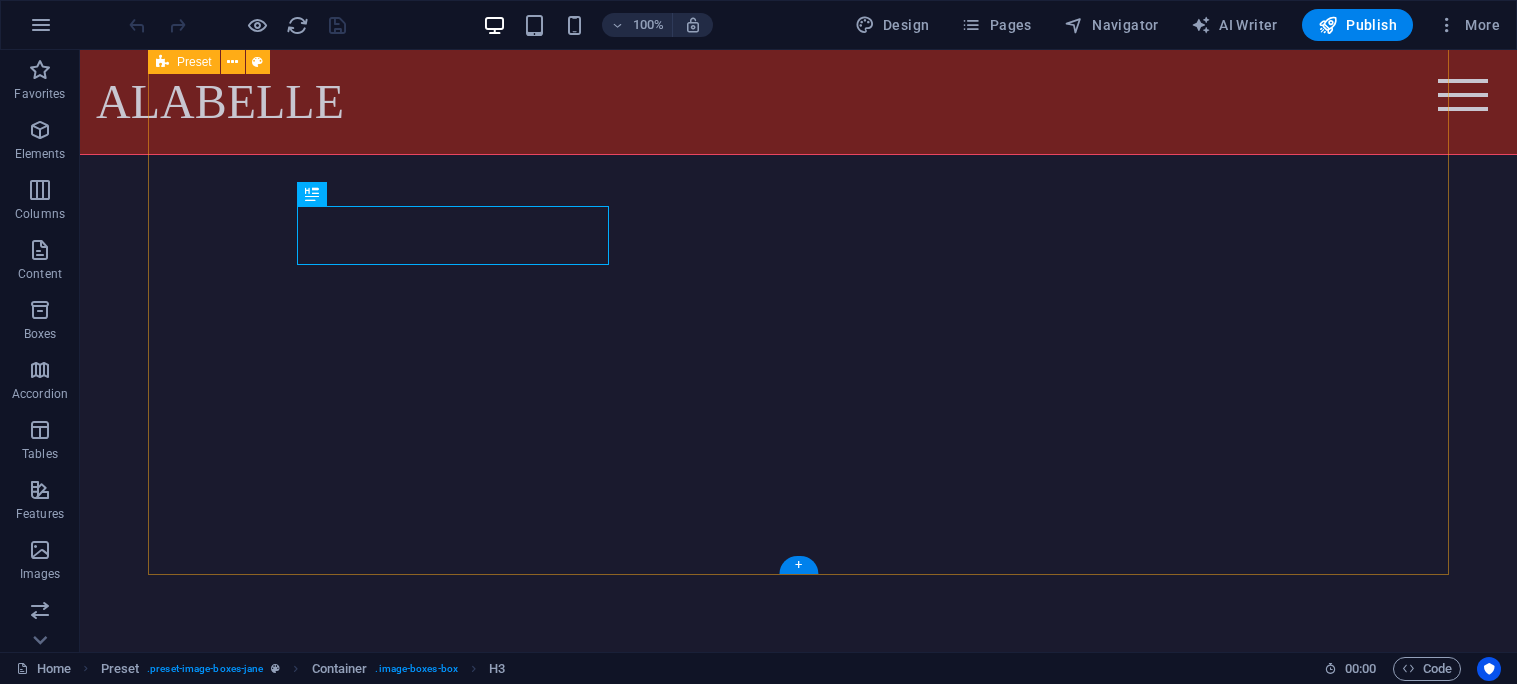scroll, scrollTop: 801, scrollLeft: 0, axis: vertical 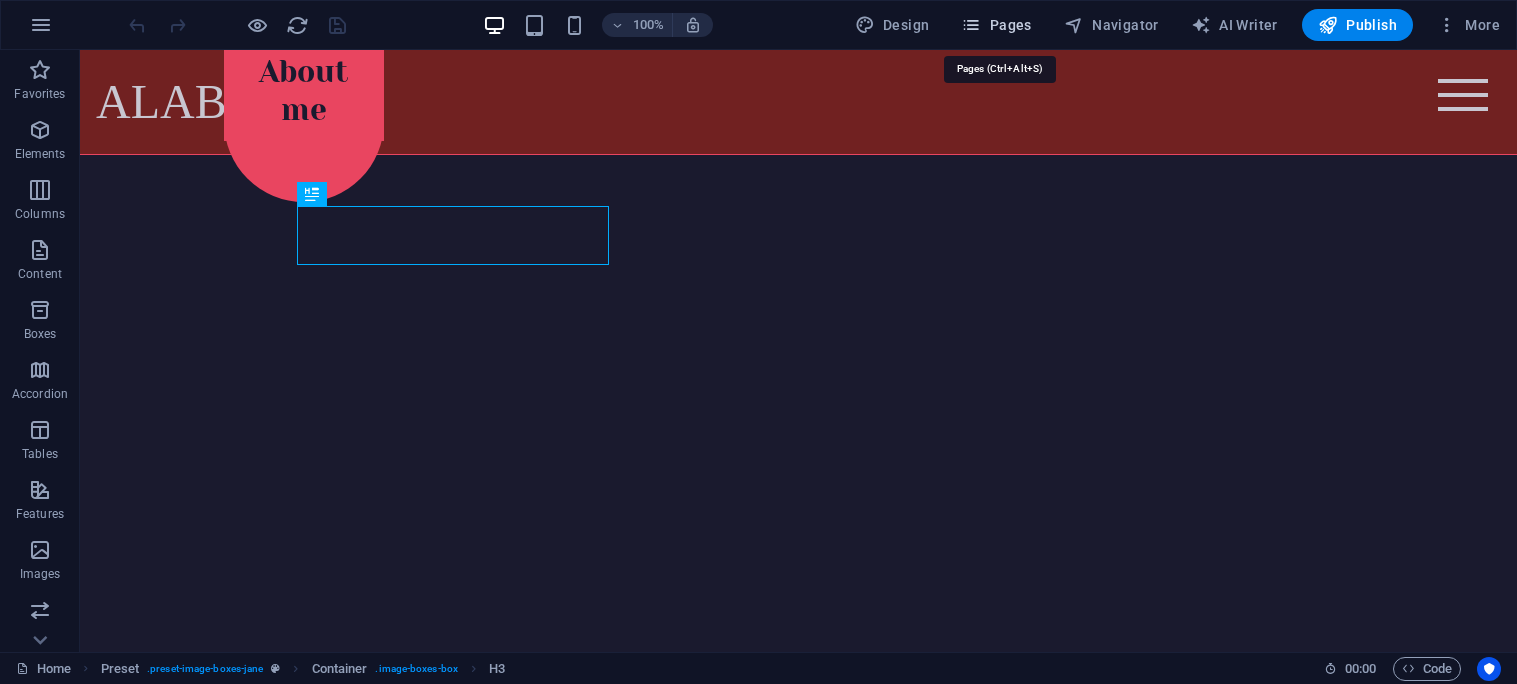 click on "Pages" at bounding box center (996, 25) 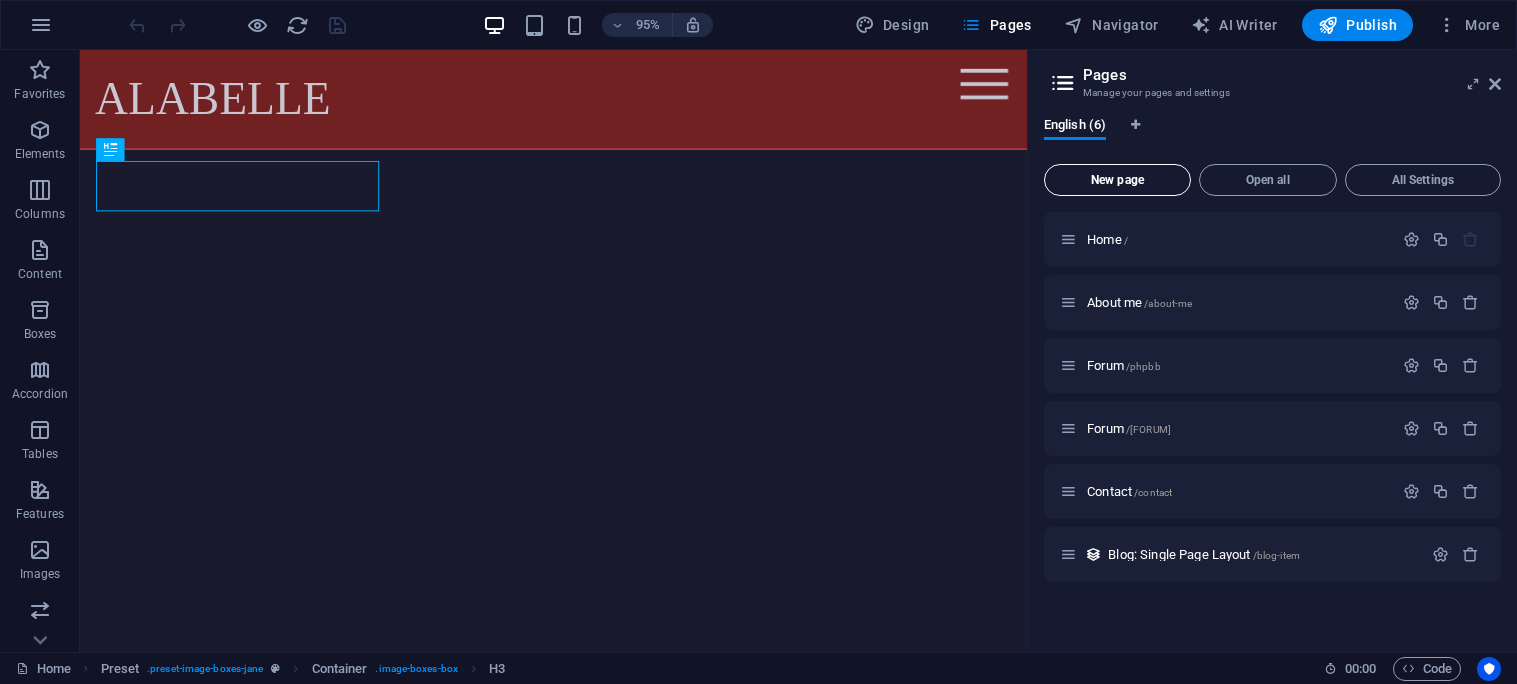 click on "New page" at bounding box center (1117, 180) 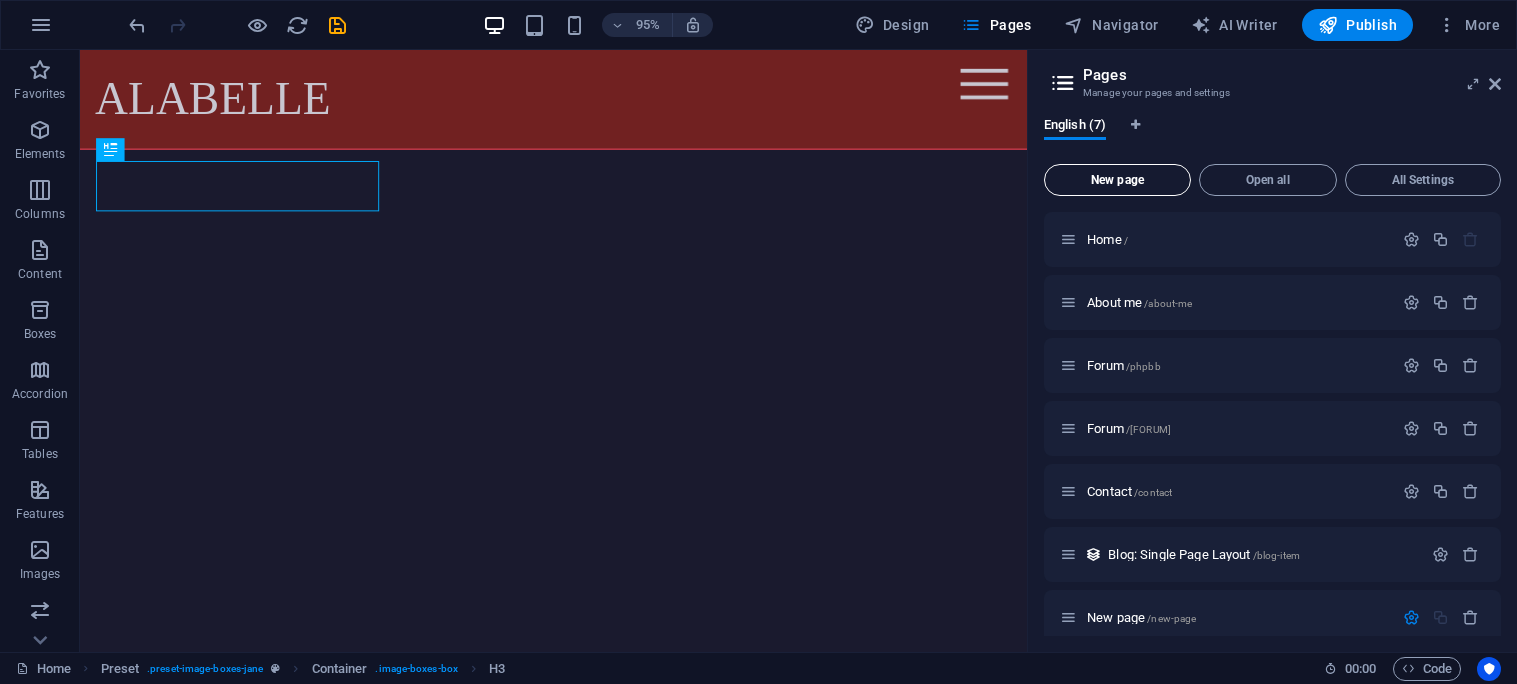 scroll, scrollTop: 268, scrollLeft: 0, axis: vertical 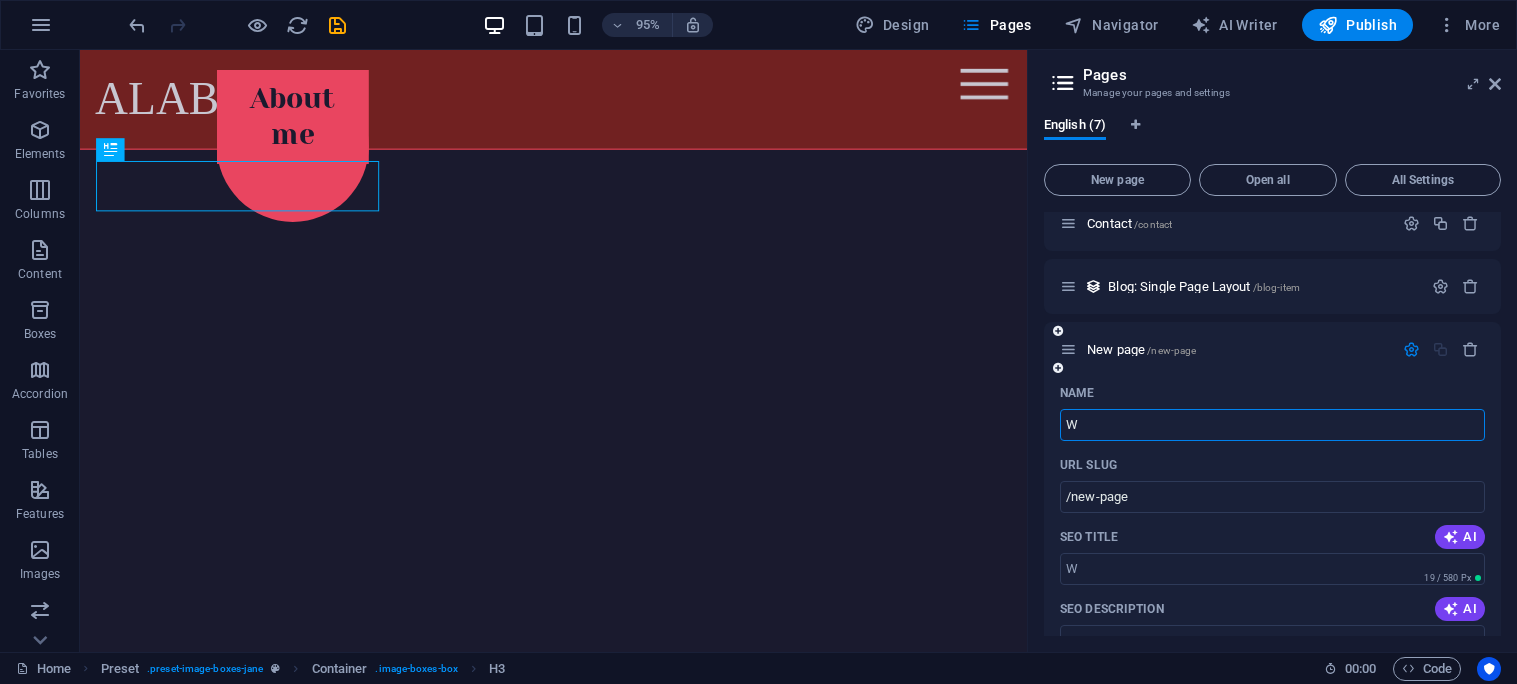 type on "We" 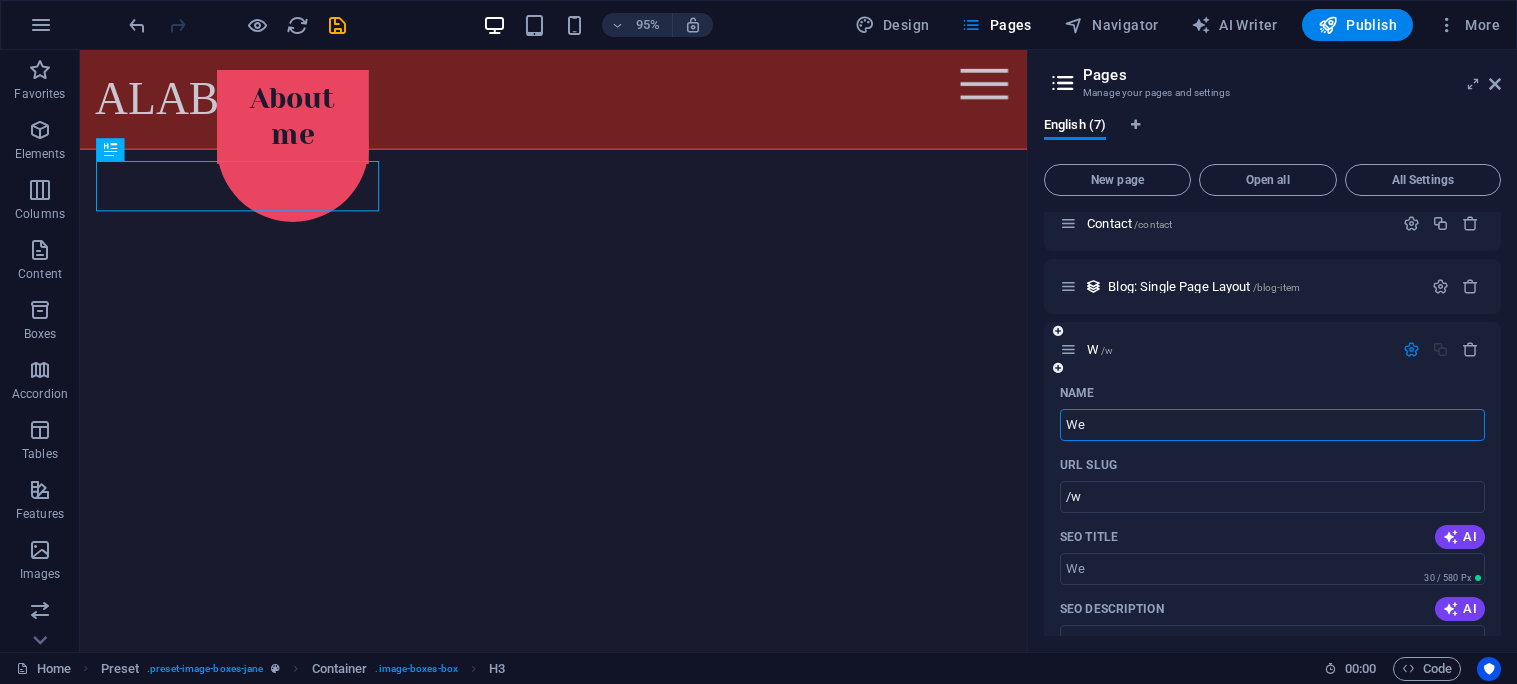 type on "/w" 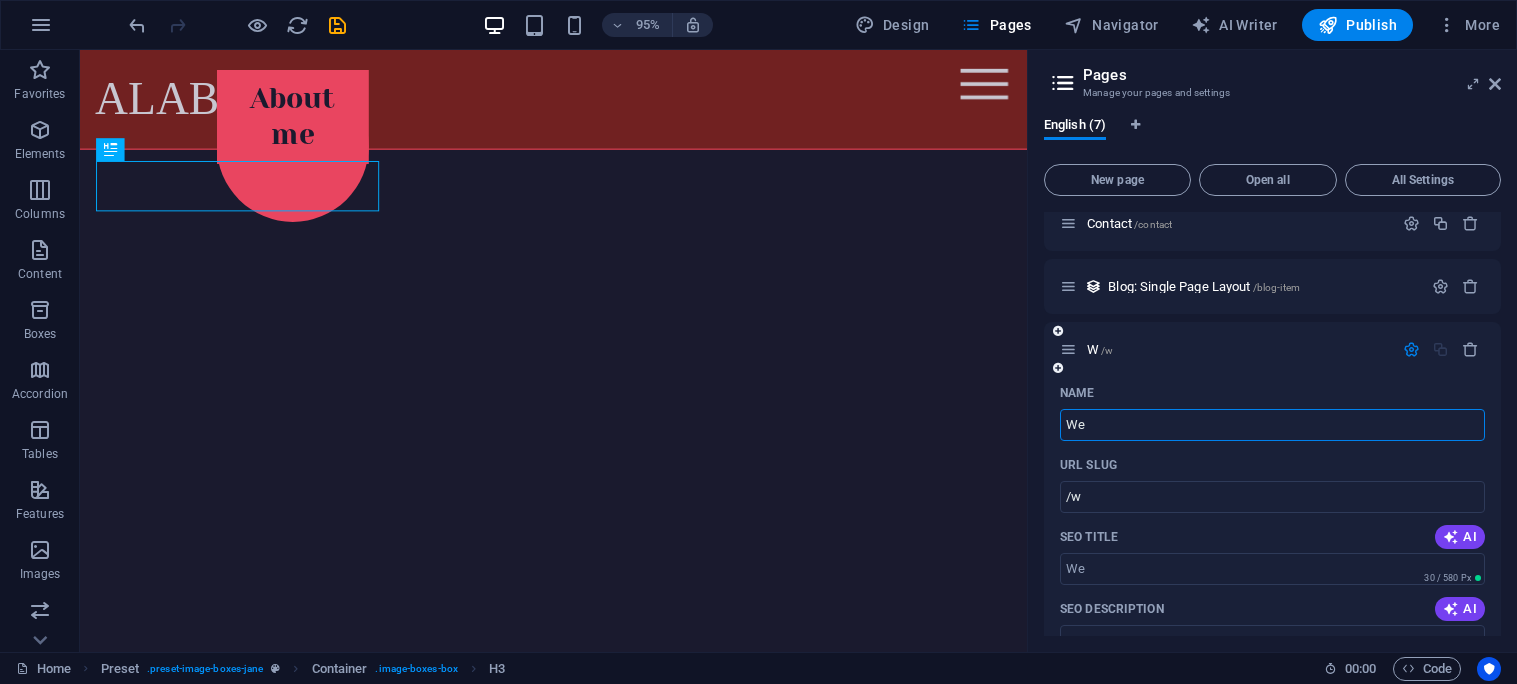 type on "Web" 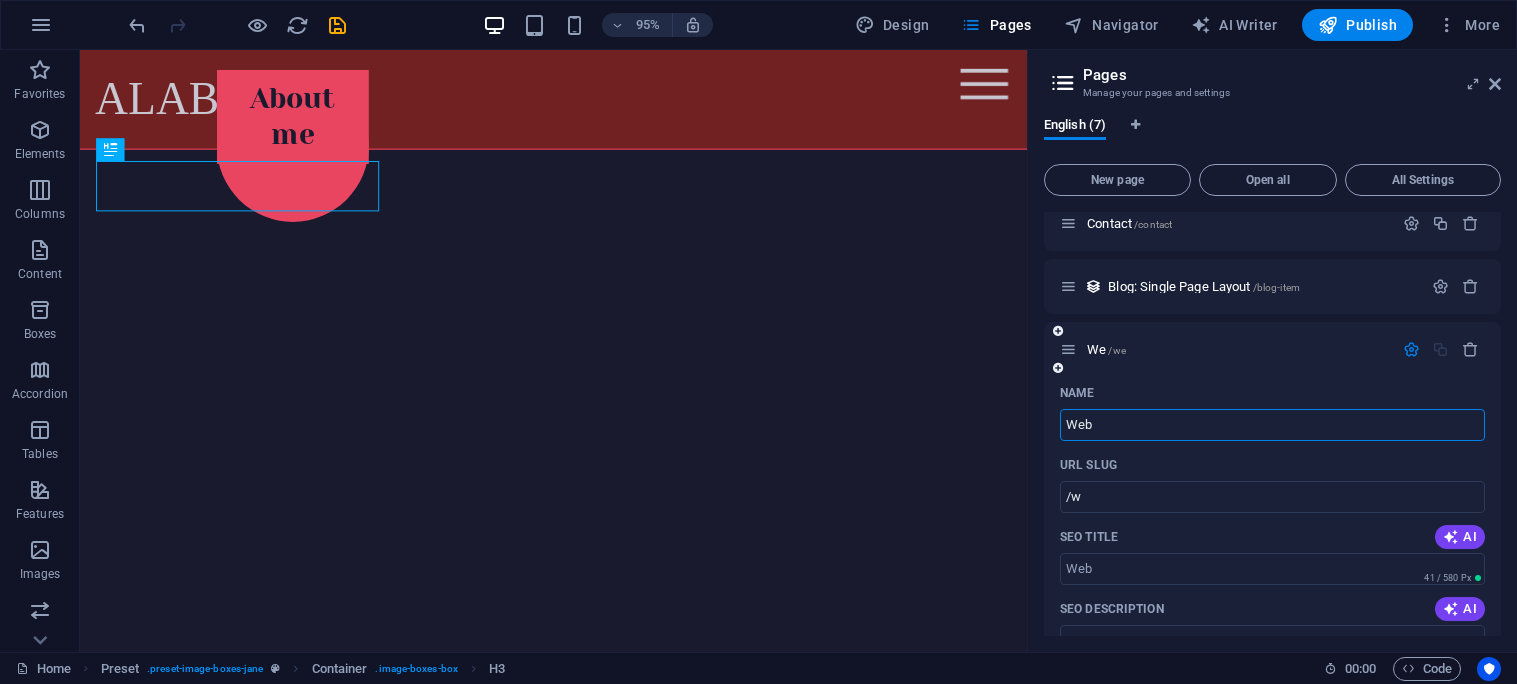 type on "/we" 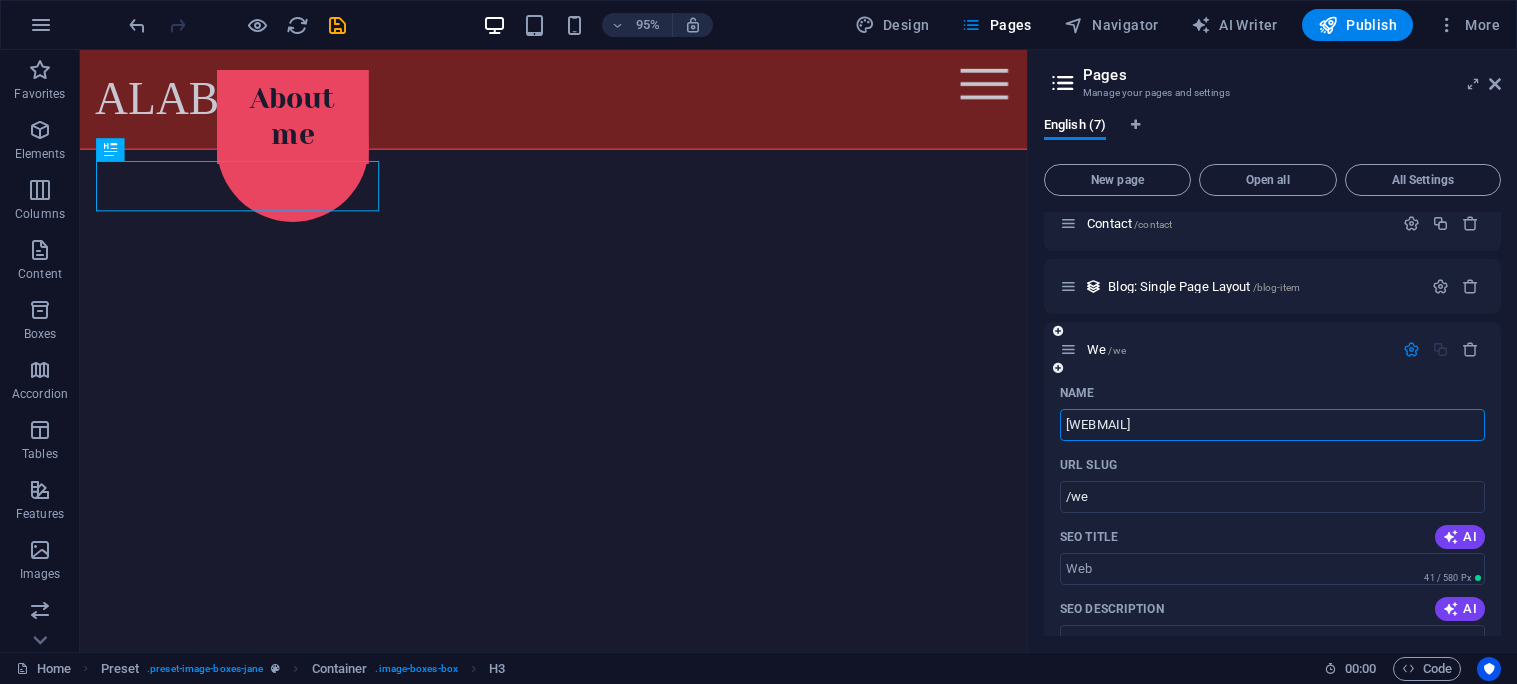 type on "Webmai" 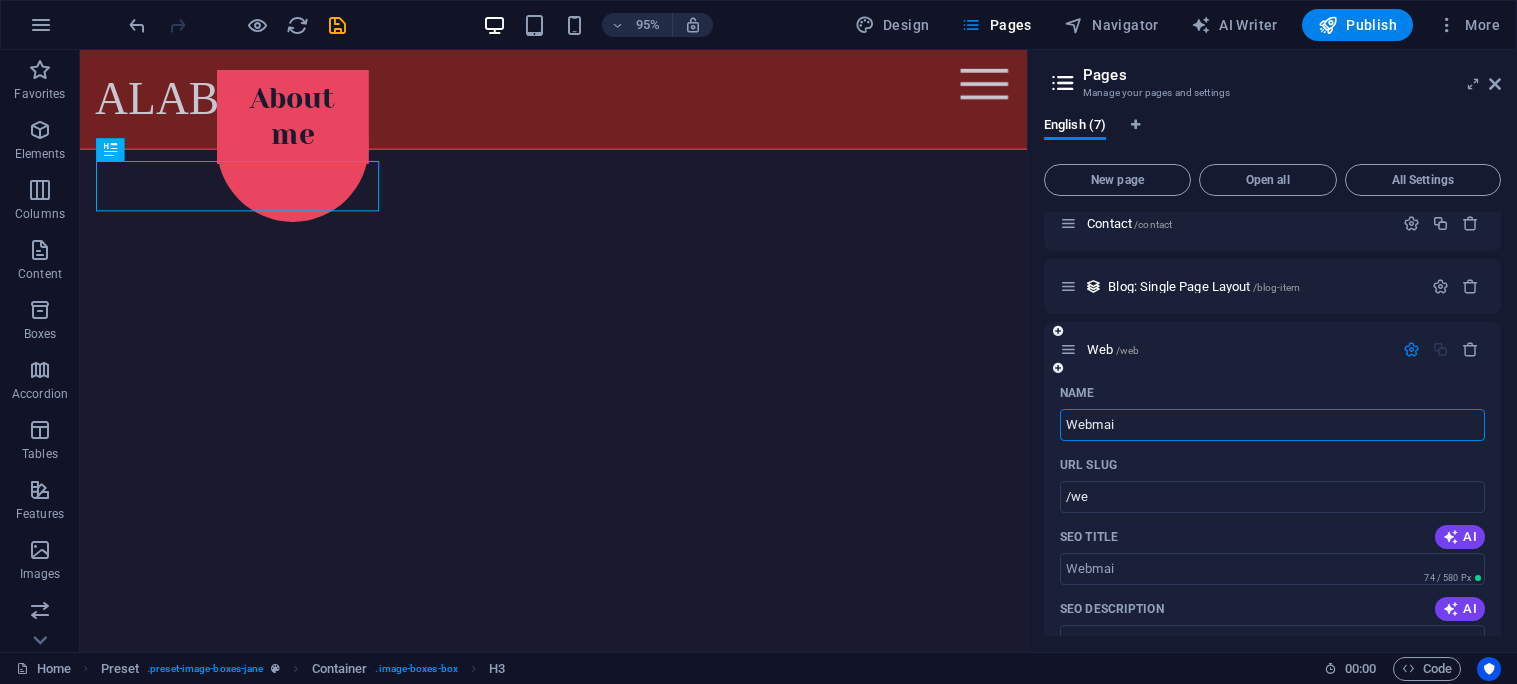 type on "/web" 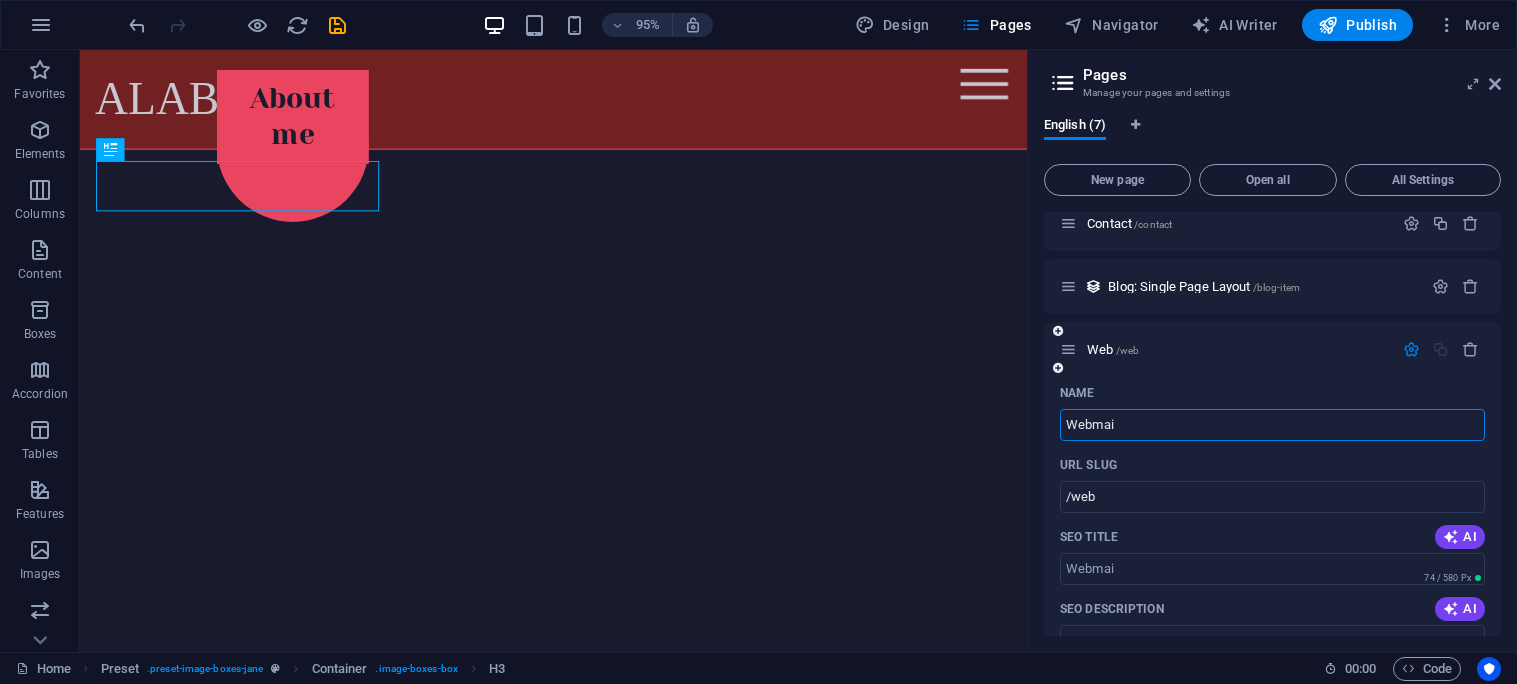 type on "Webmail" 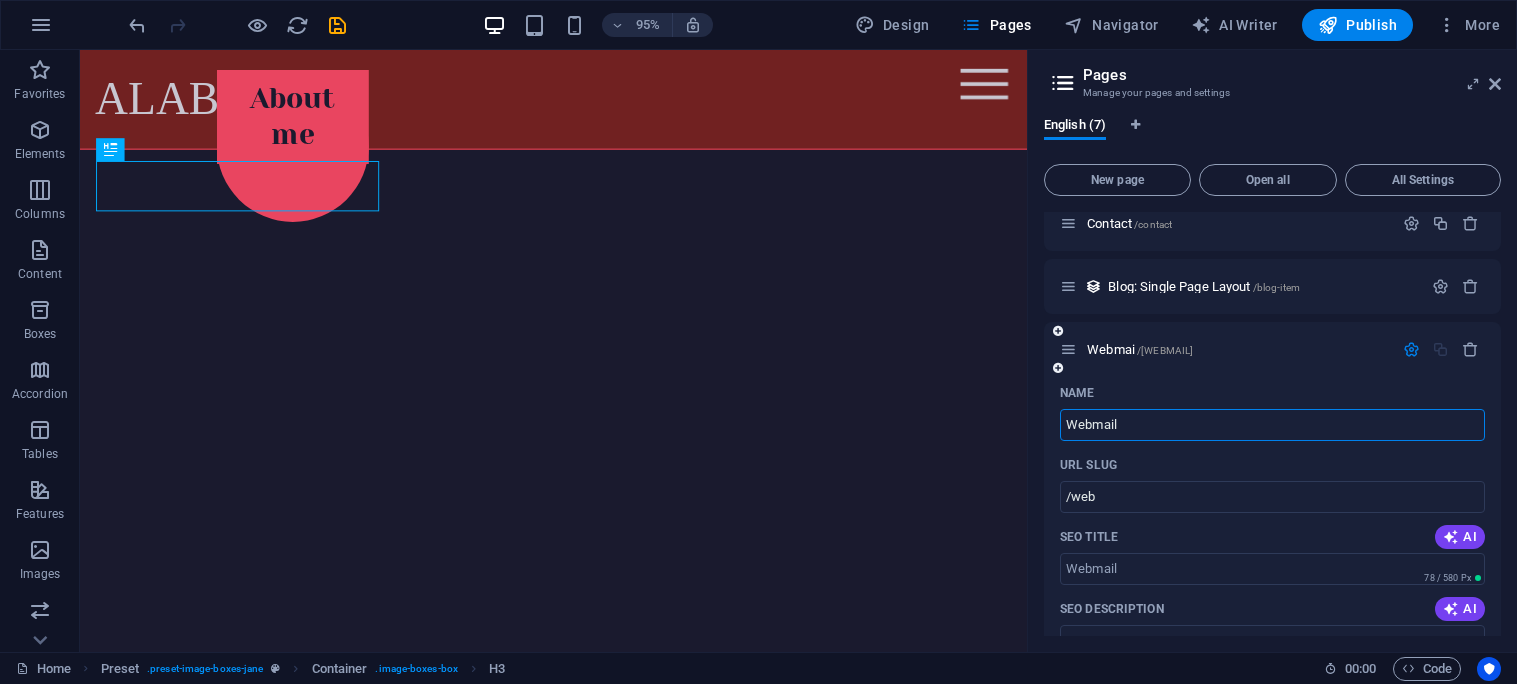 type on "/webmai" 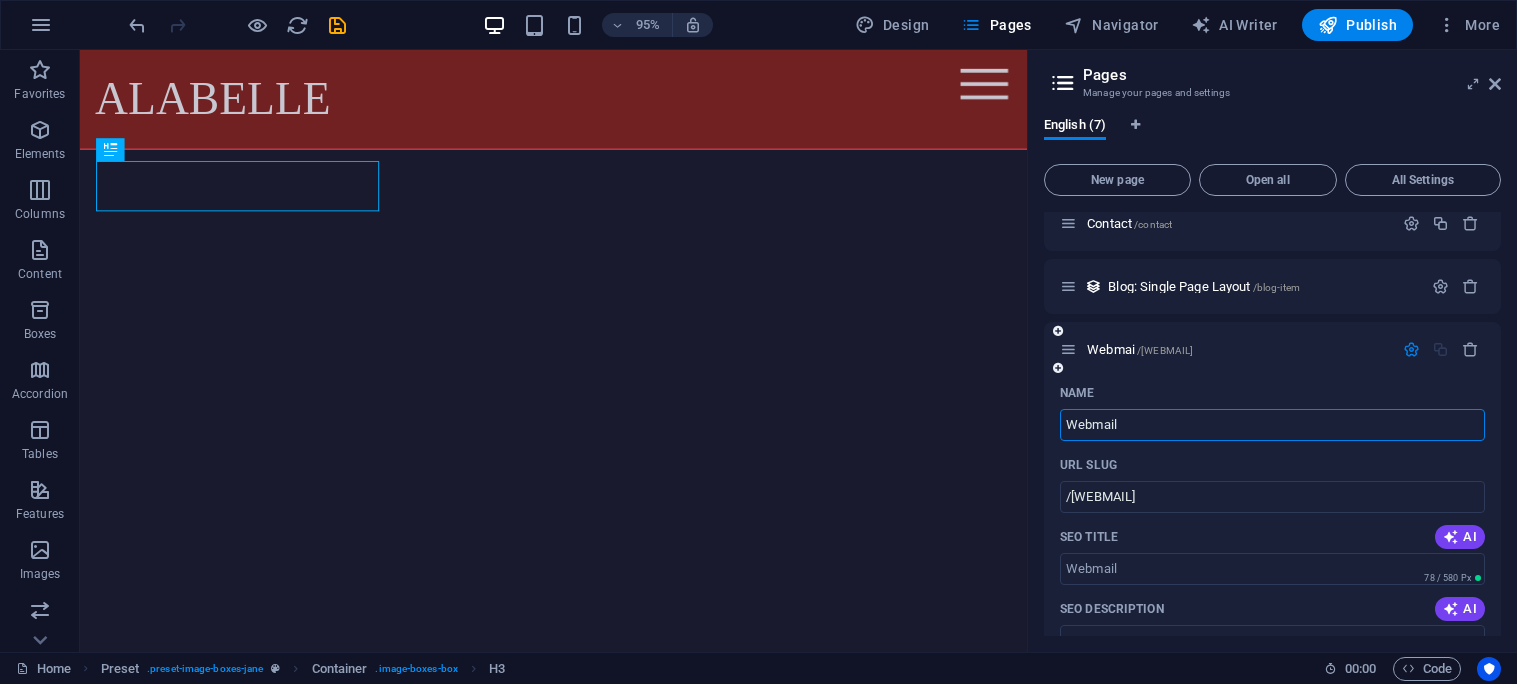 type on "Webmail" 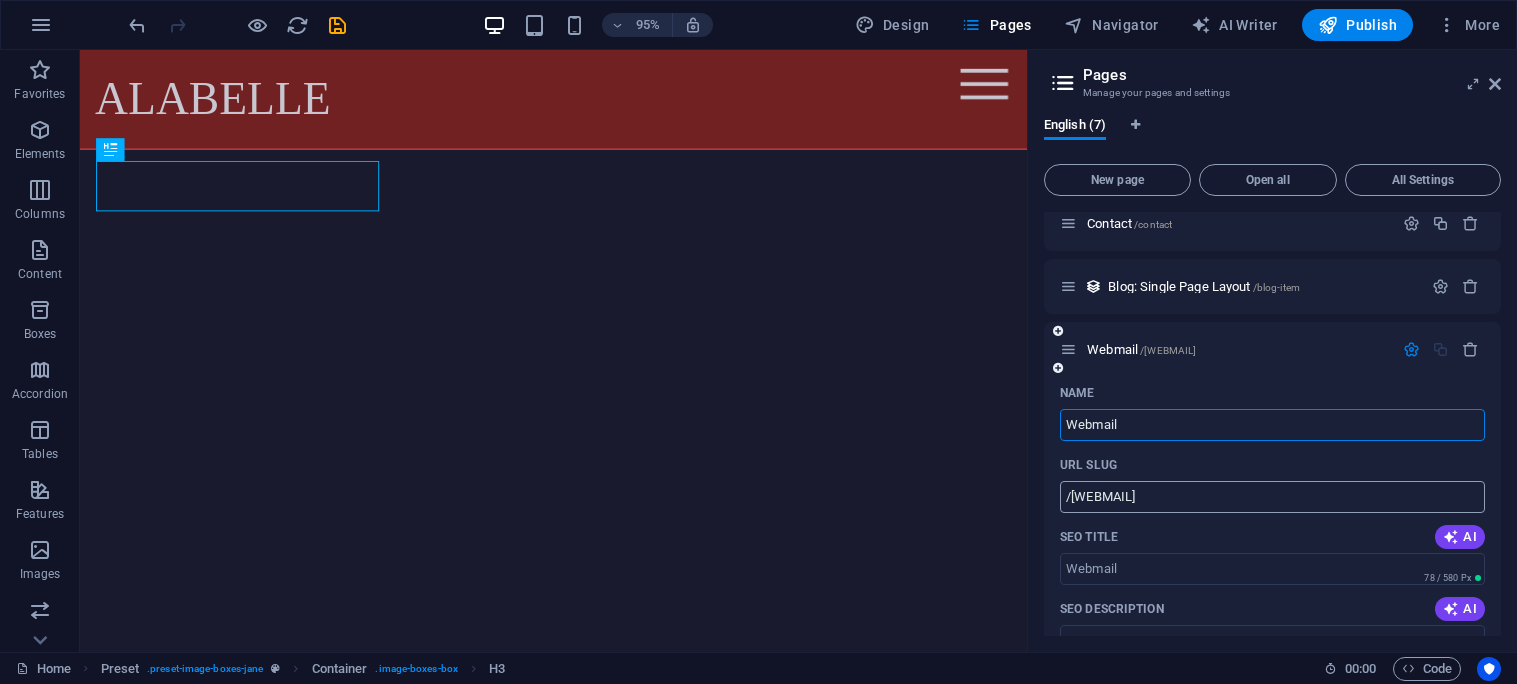 type on "Webmail" 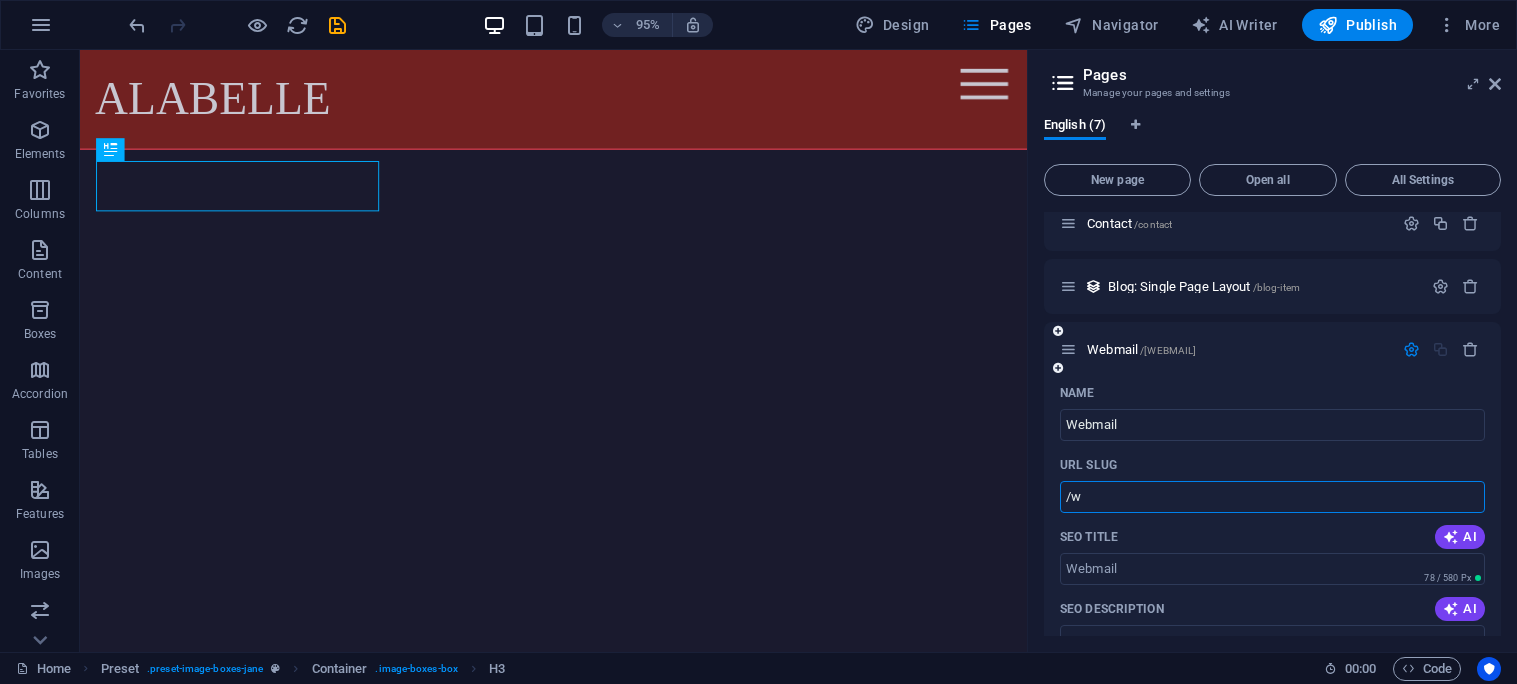 type on "/" 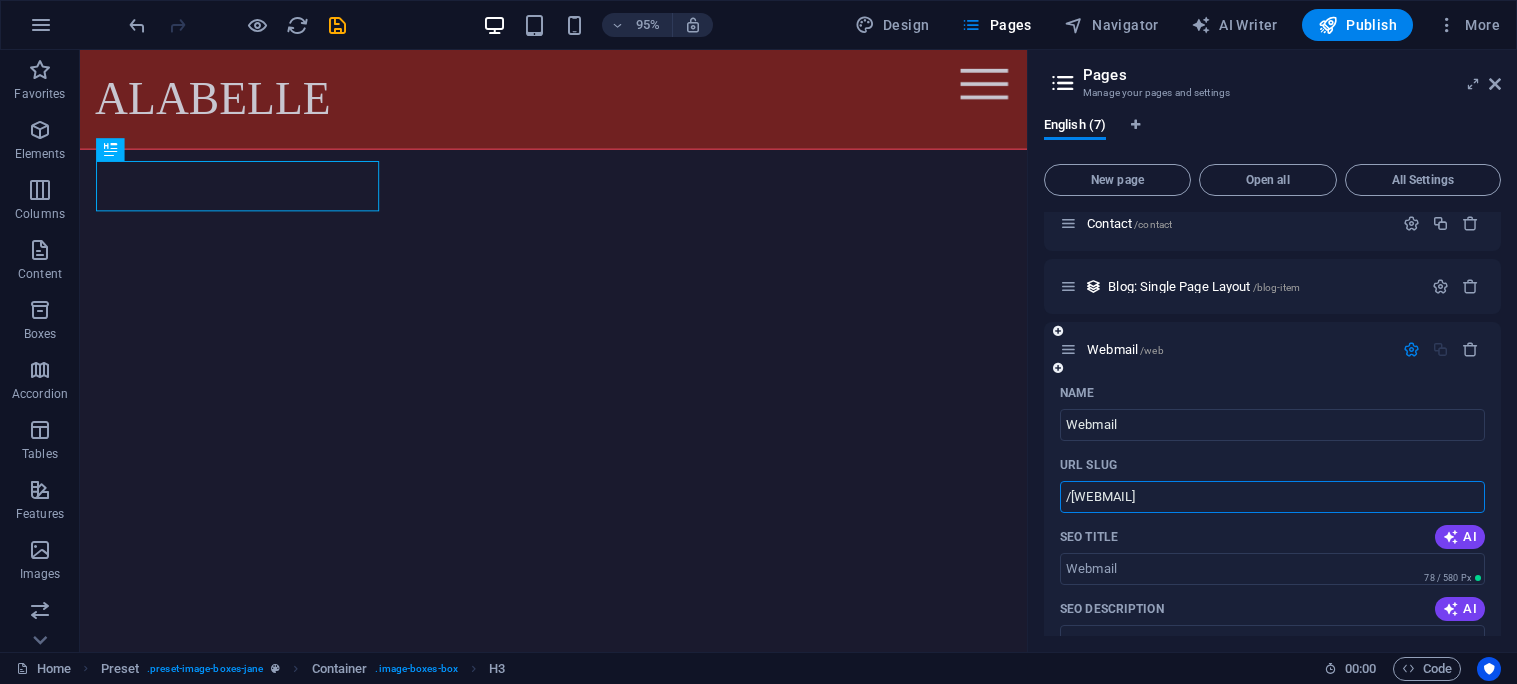 type on "/webmail" 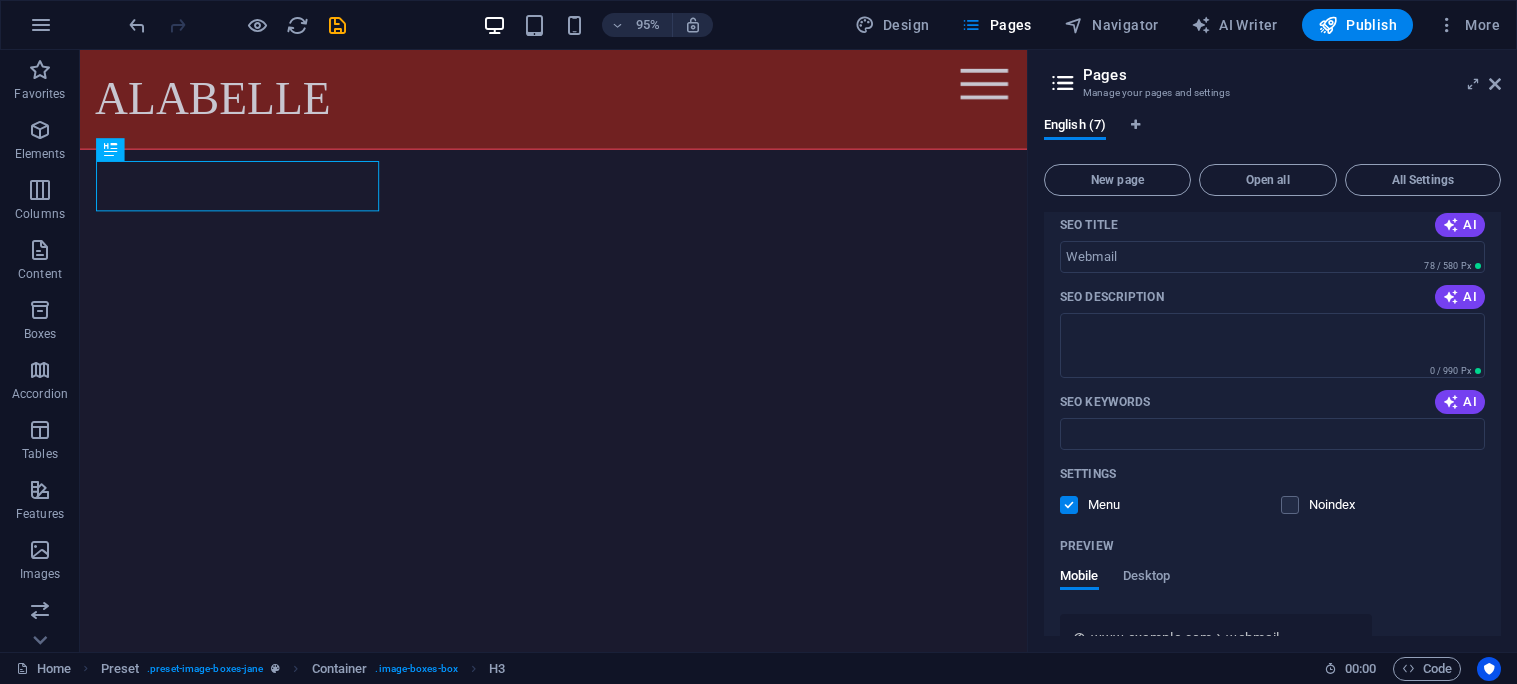 scroll, scrollTop: 600, scrollLeft: 0, axis: vertical 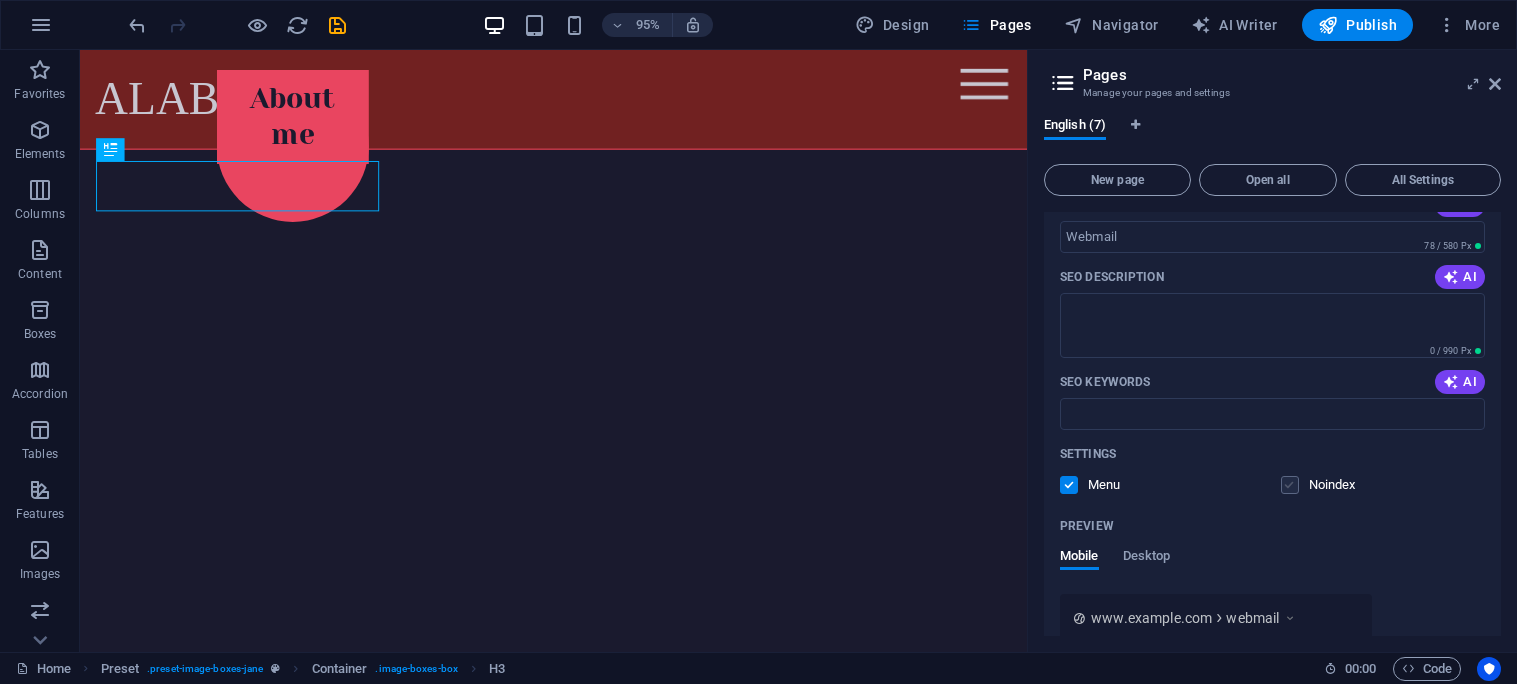 click at bounding box center (1290, 485) 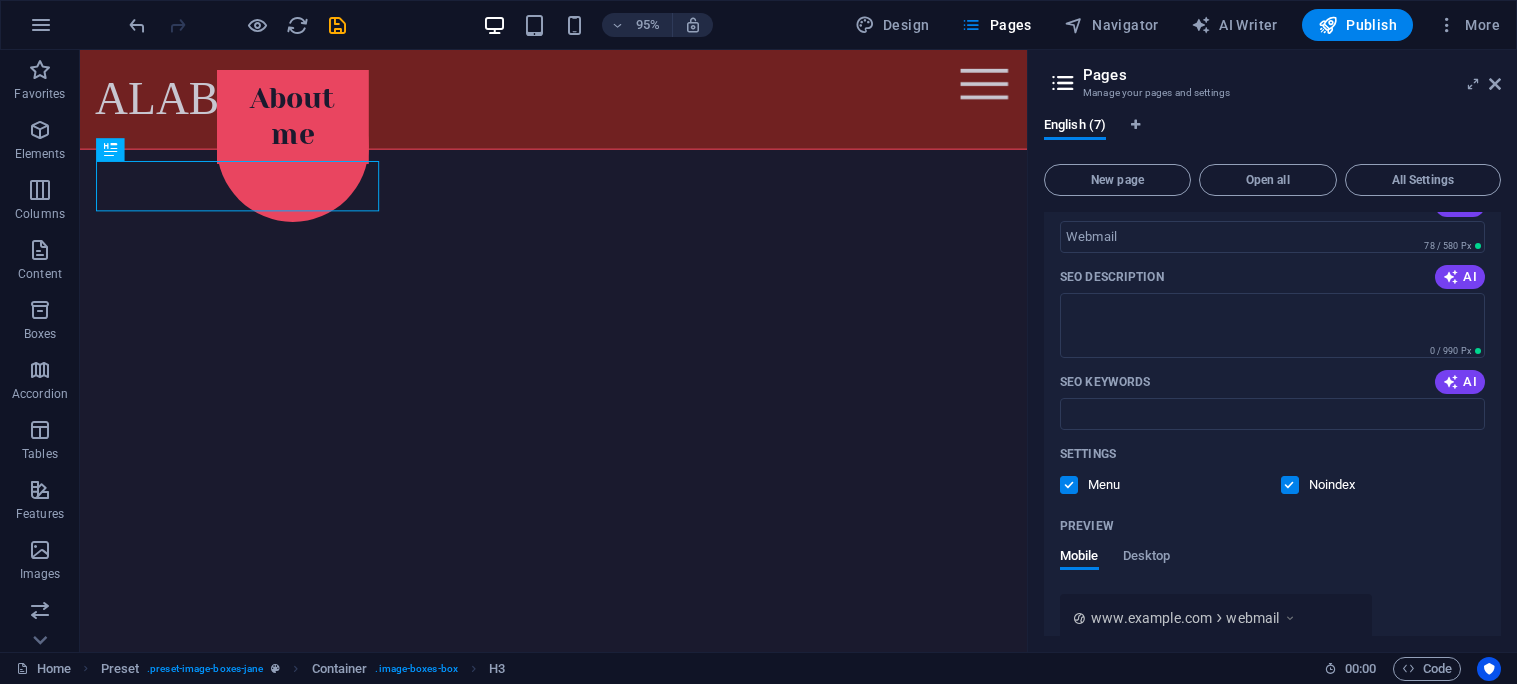 click on "Settings Menu Noindex" at bounding box center (1272, 470) 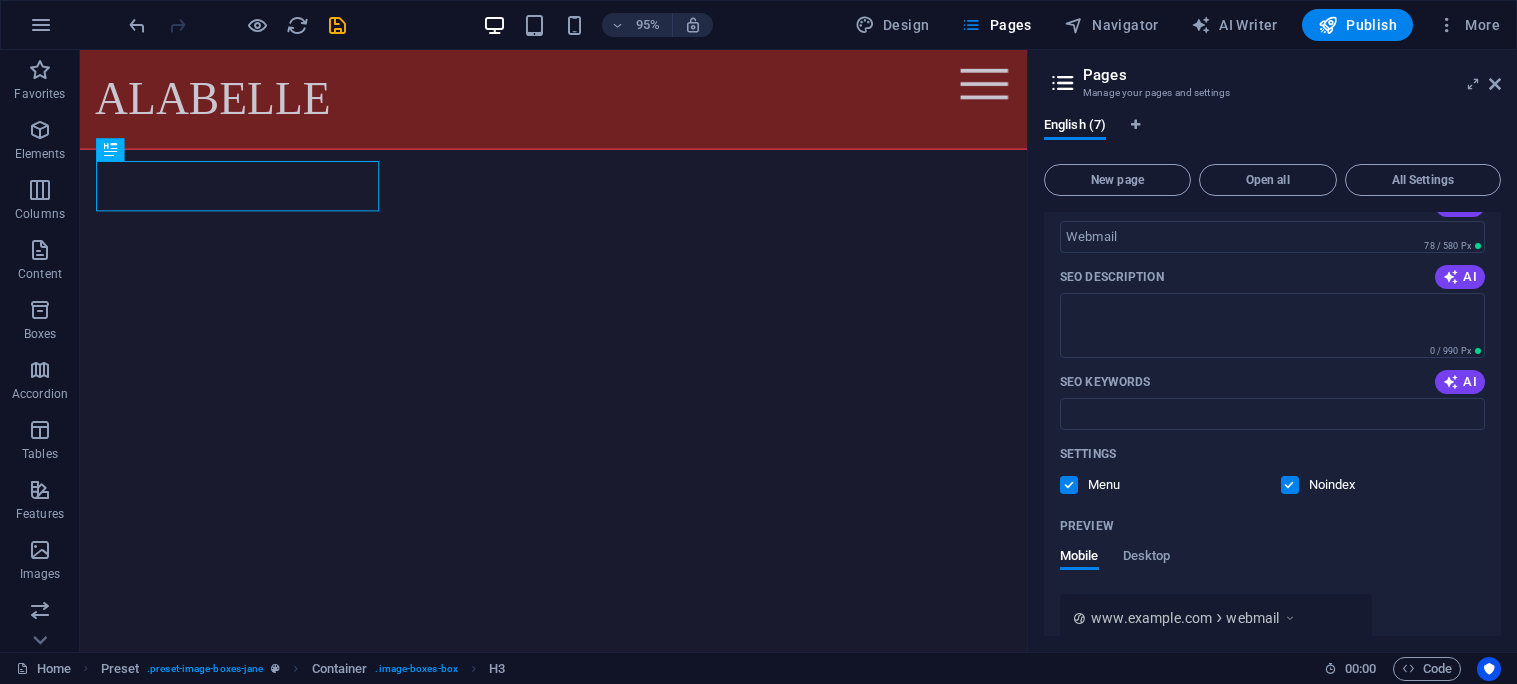 click at bounding box center (1069, 485) 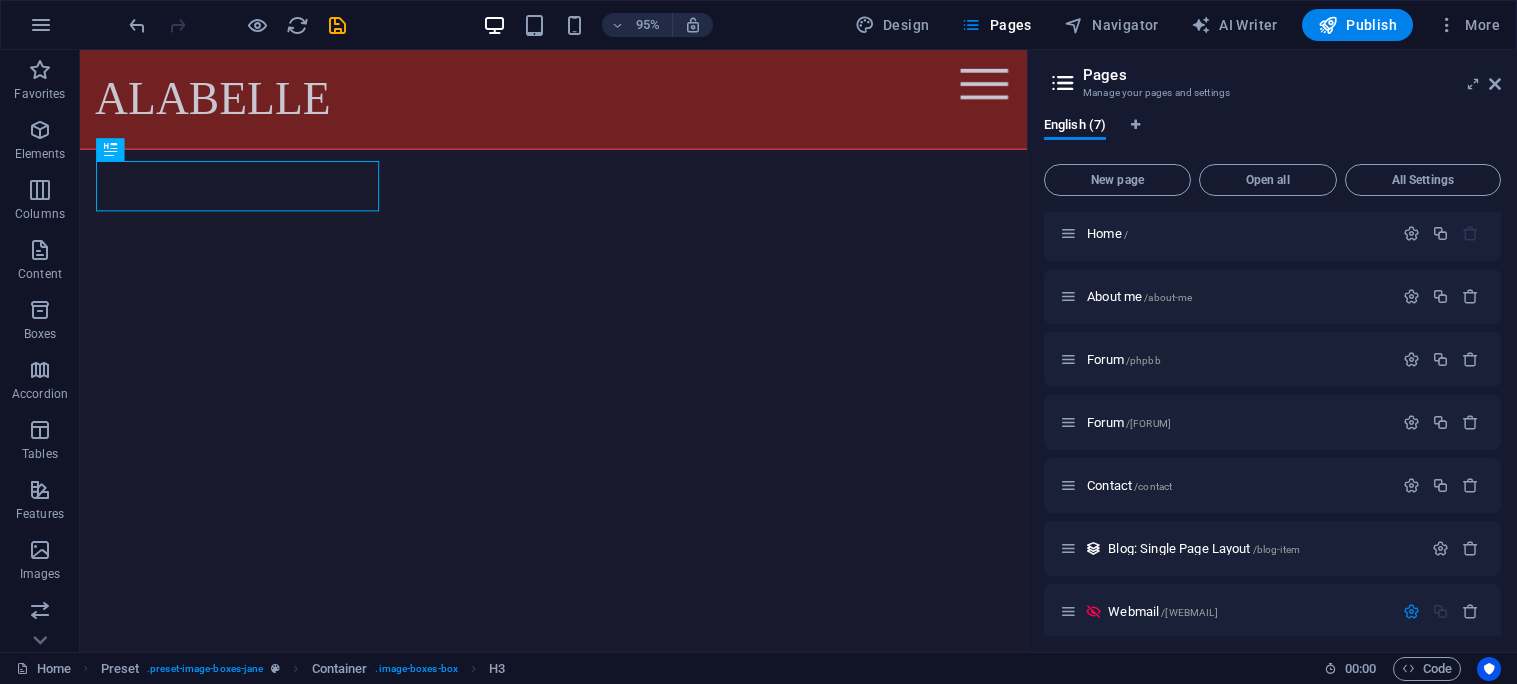 scroll, scrollTop: 0, scrollLeft: 0, axis: both 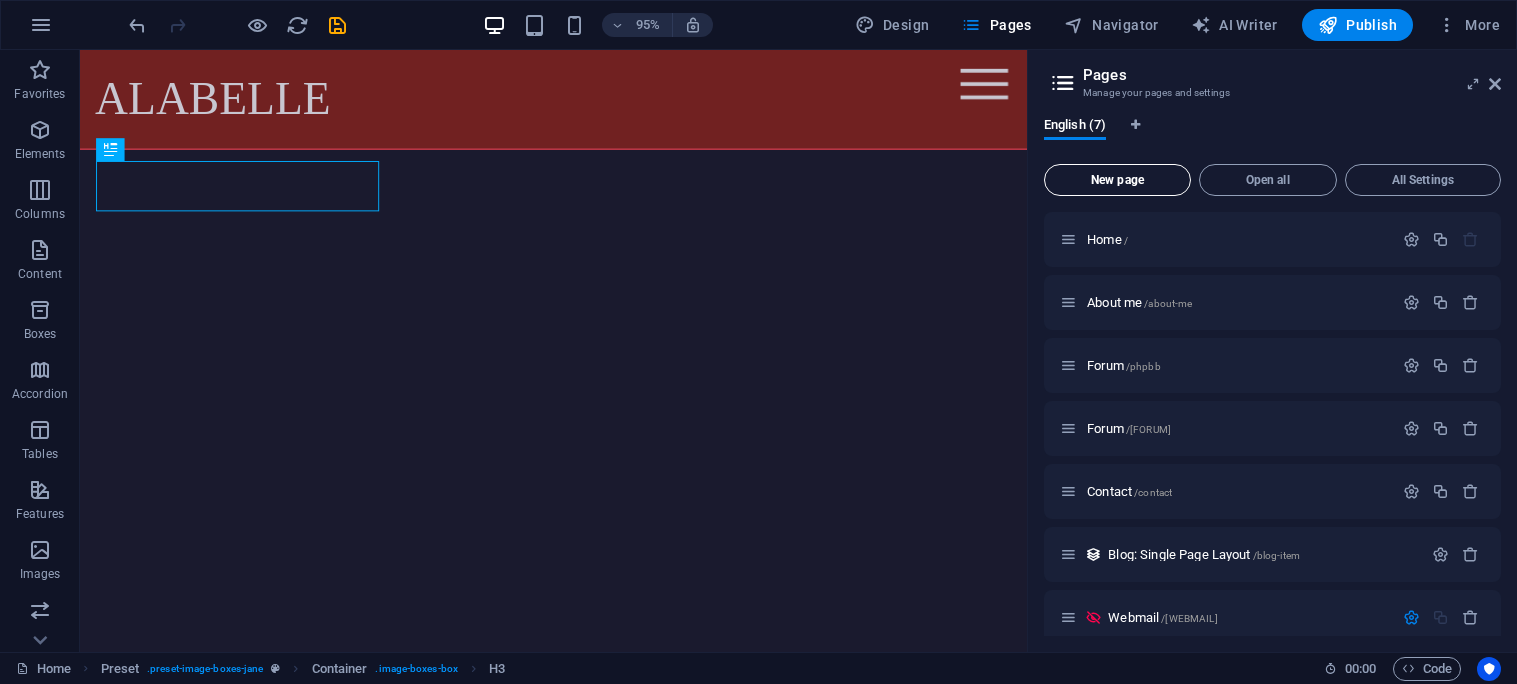 click on "New page" at bounding box center [1117, 180] 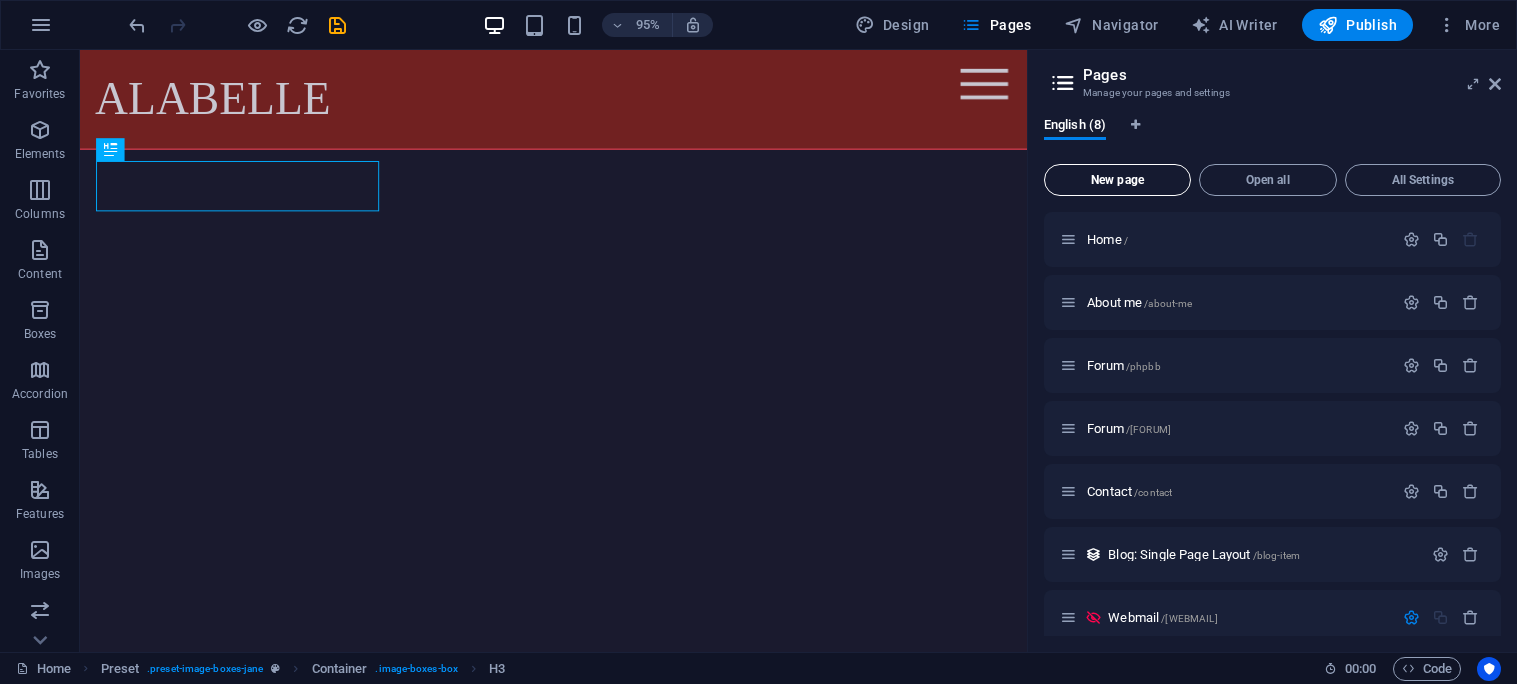 scroll, scrollTop: 1029, scrollLeft: 0, axis: vertical 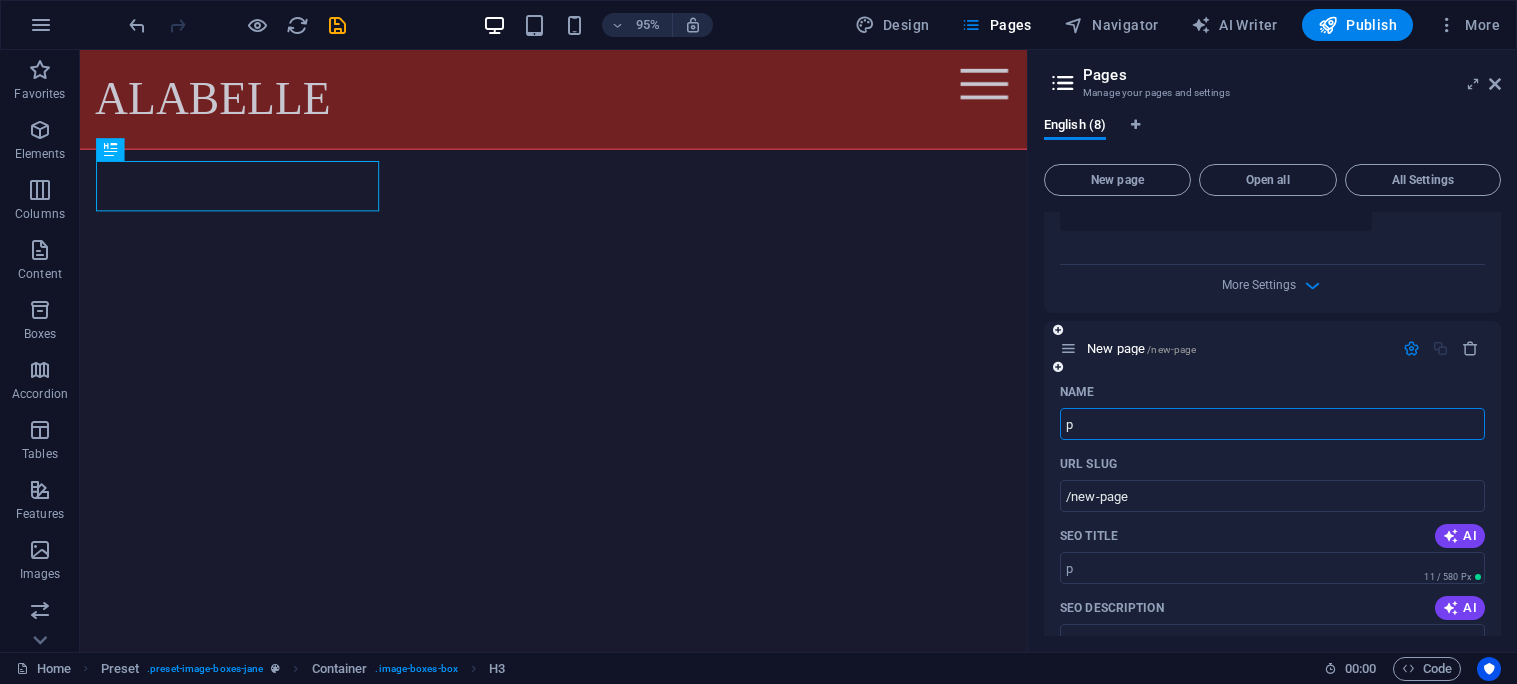 type on "ph" 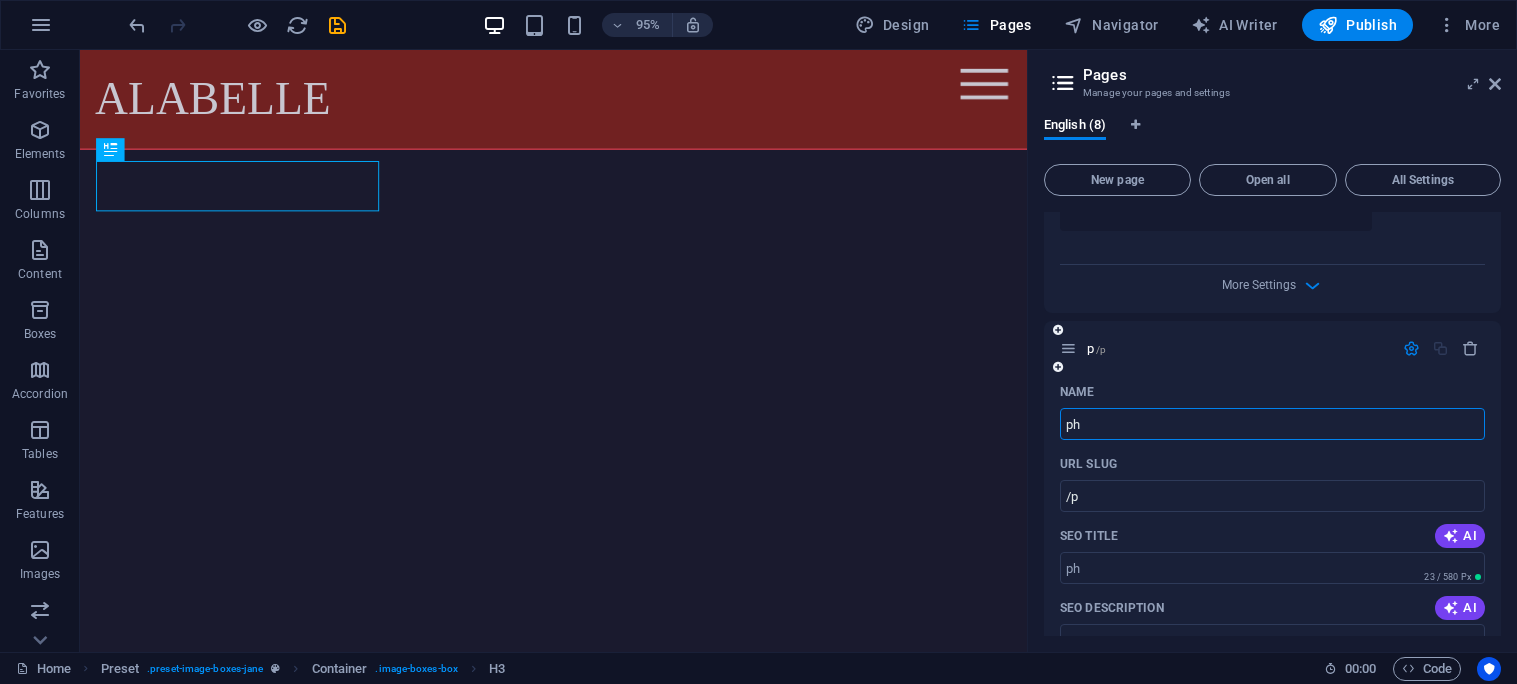 type on "/p" 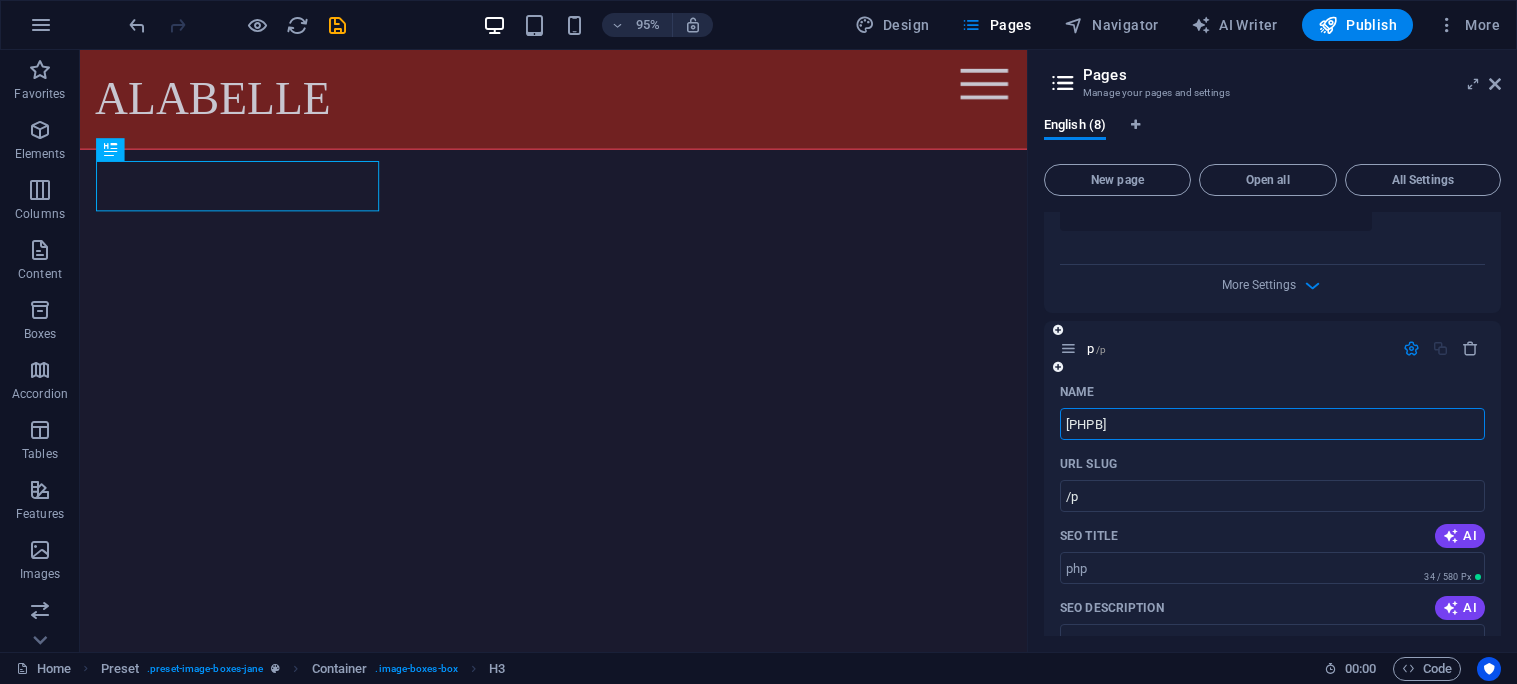 type on "phpbb" 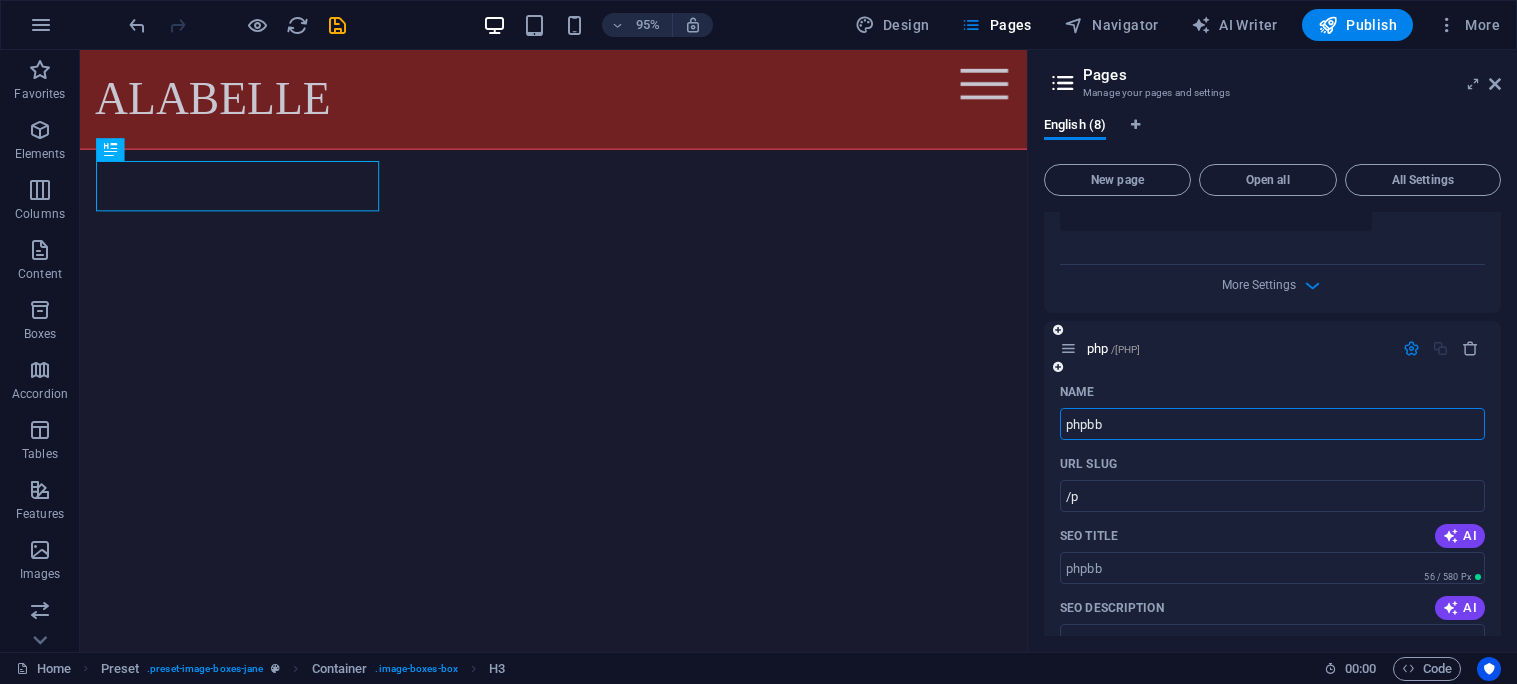 type on "/php" 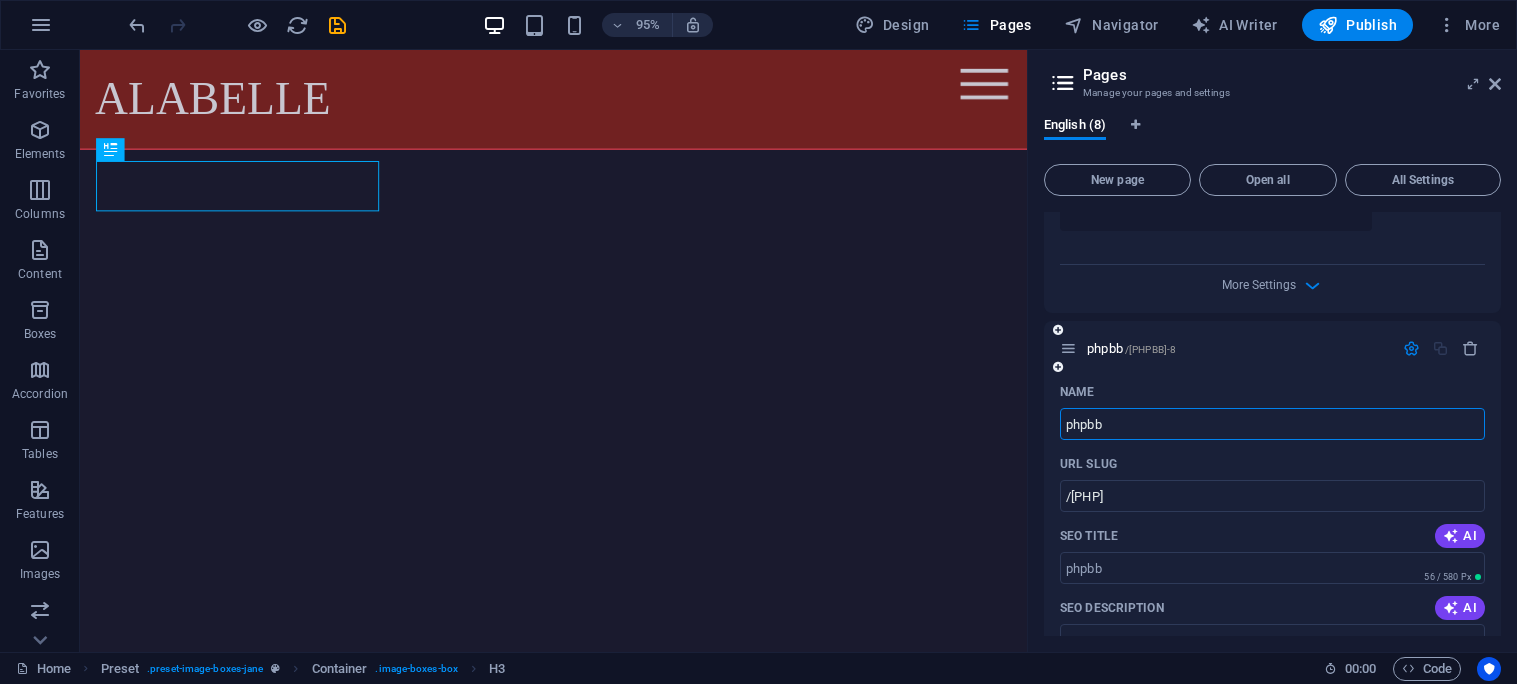 type on "phpbb" 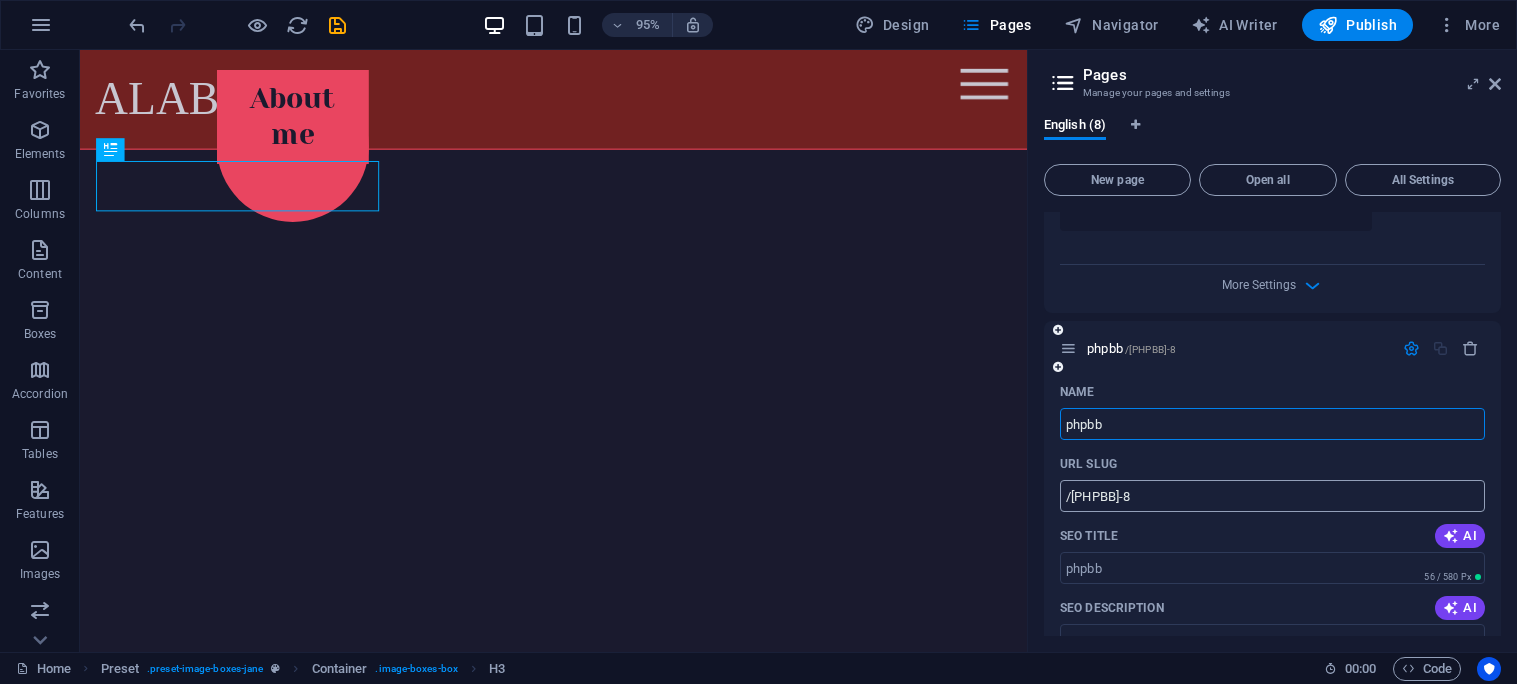 type on "phpbb" 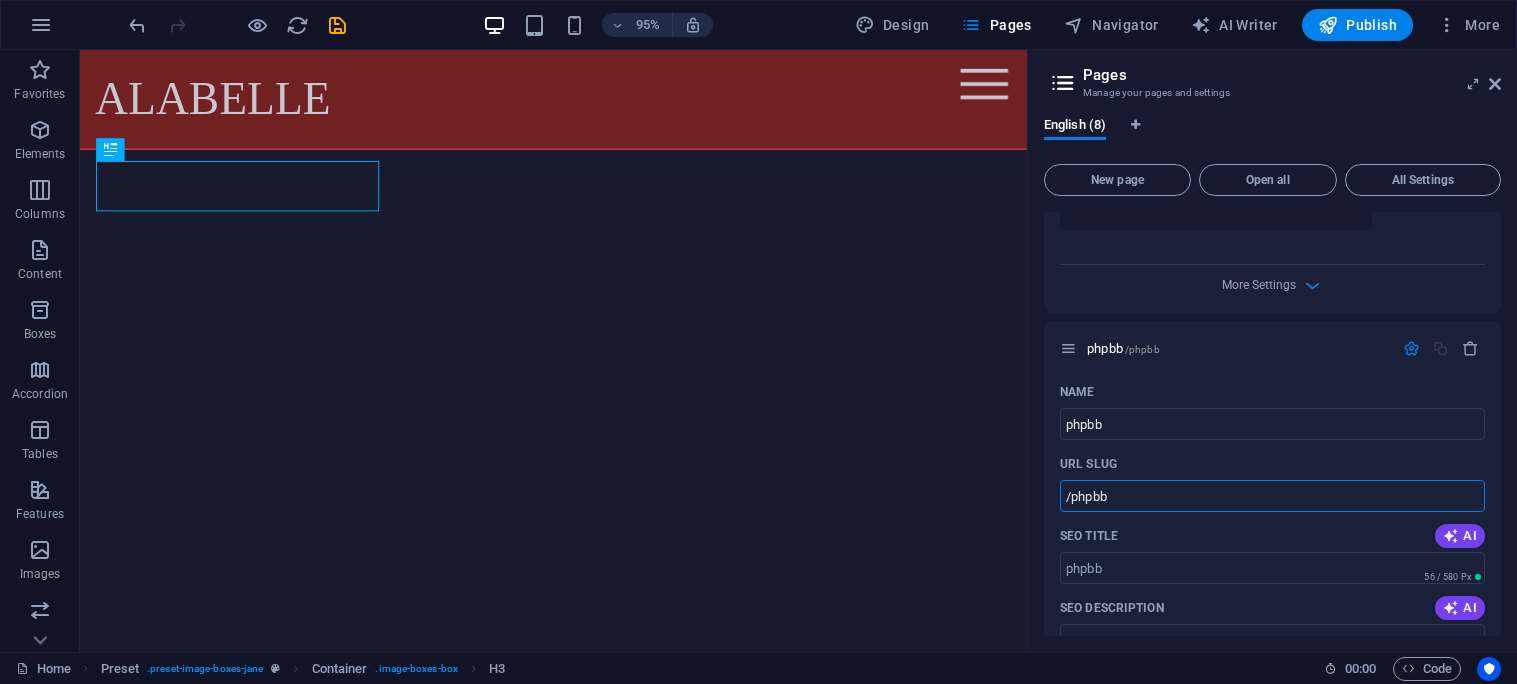 type on "/phpbb" 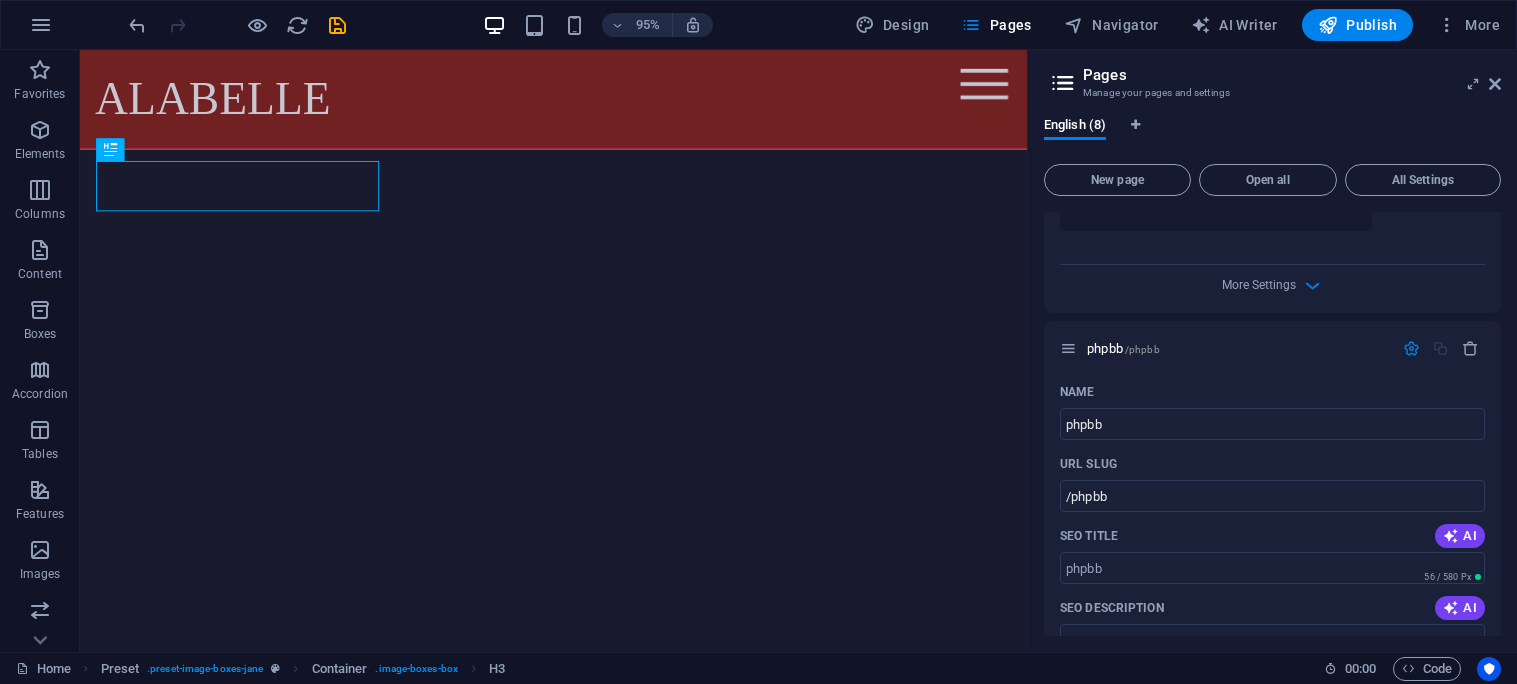 drag, startPoint x: 1504, startPoint y: 502, endPoint x: 1502, endPoint y: 423, distance: 79.025314 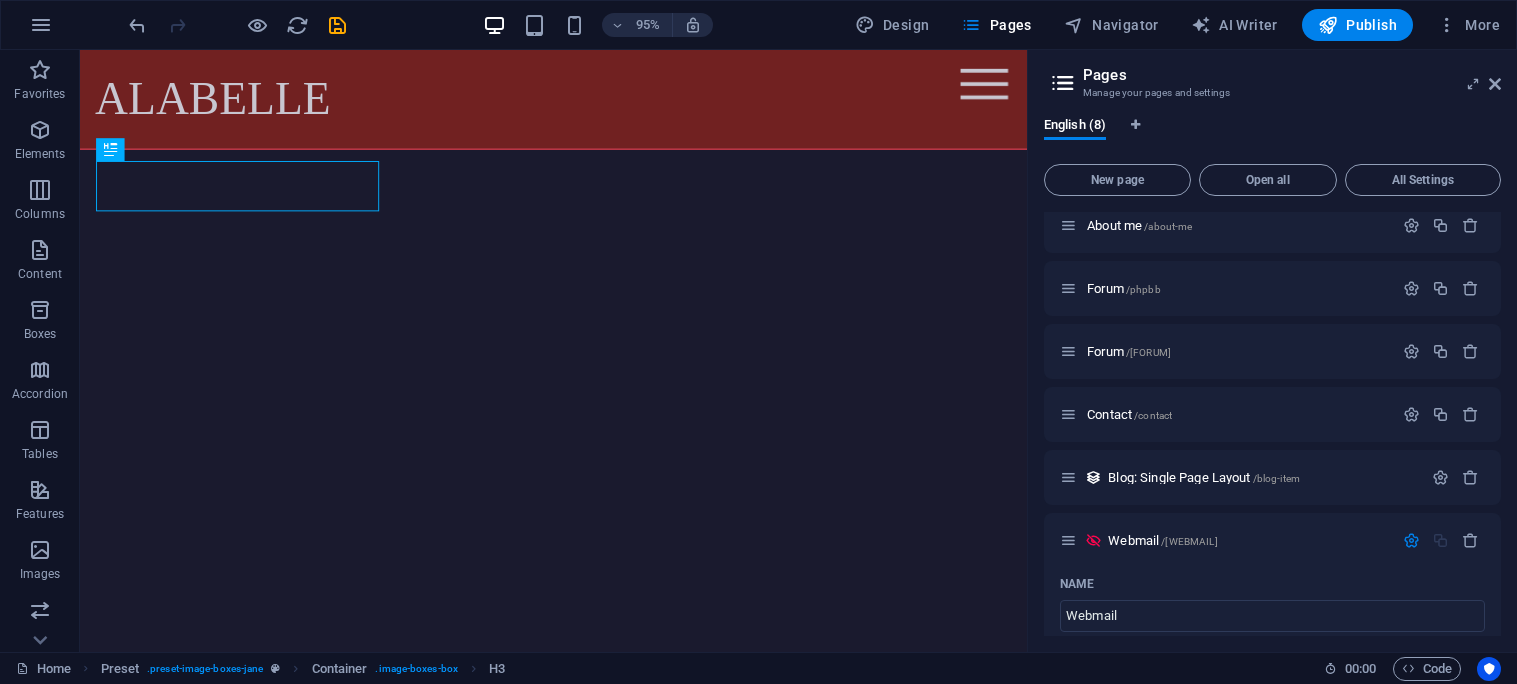 scroll, scrollTop: 0, scrollLeft: 0, axis: both 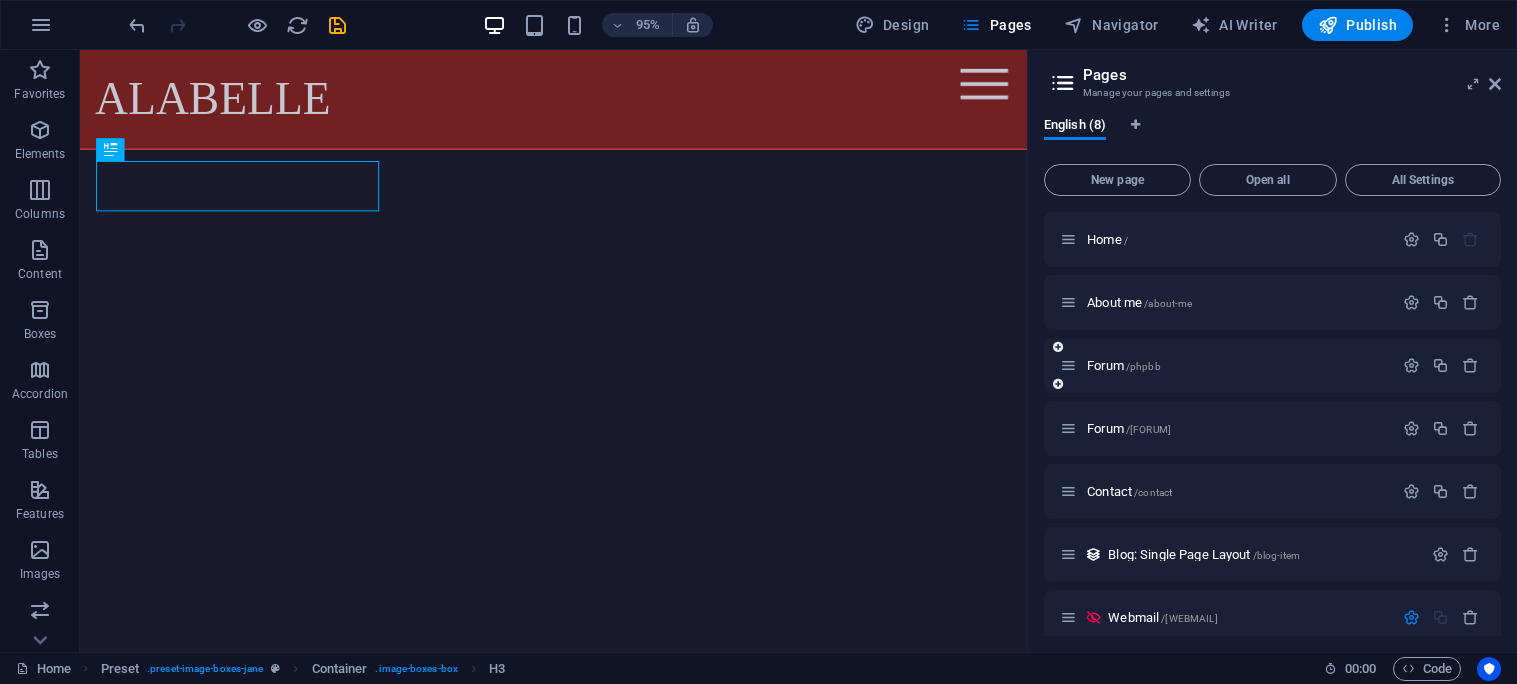 click on "Forum /phpbb" at bounding box center [1226, 365] 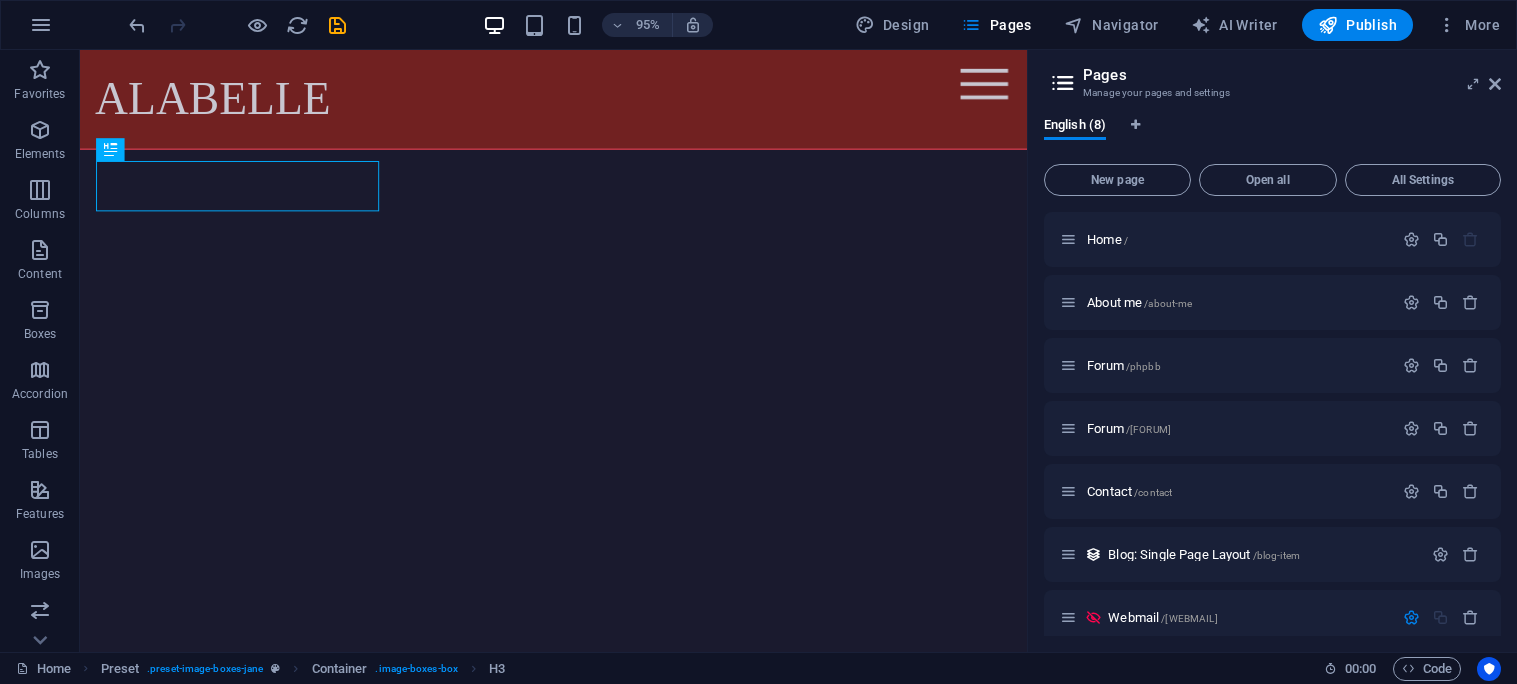 drag, startPoint x: 1109, startPoint y: 372, endPoint x: 1154, endPoint y: 398, distance: 51.971146 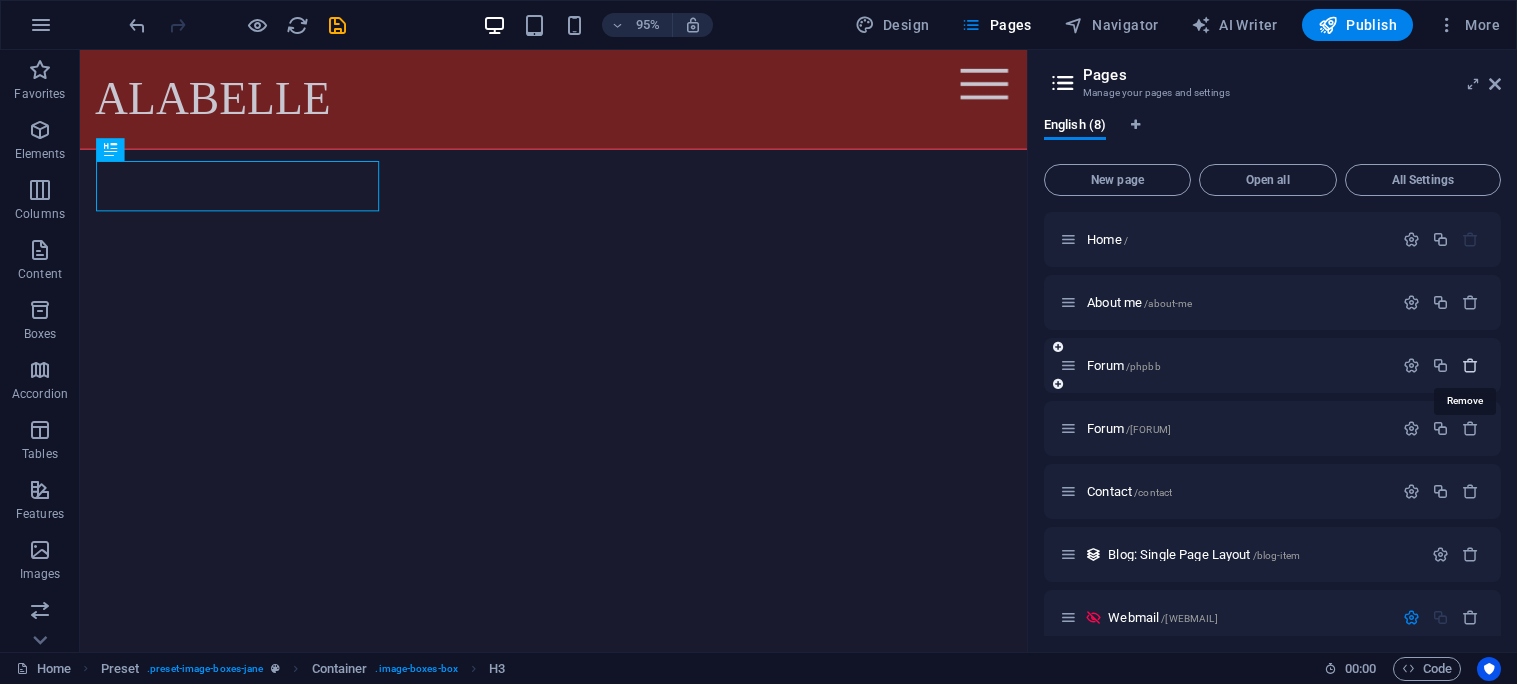click at bounding box center (1470, 365) 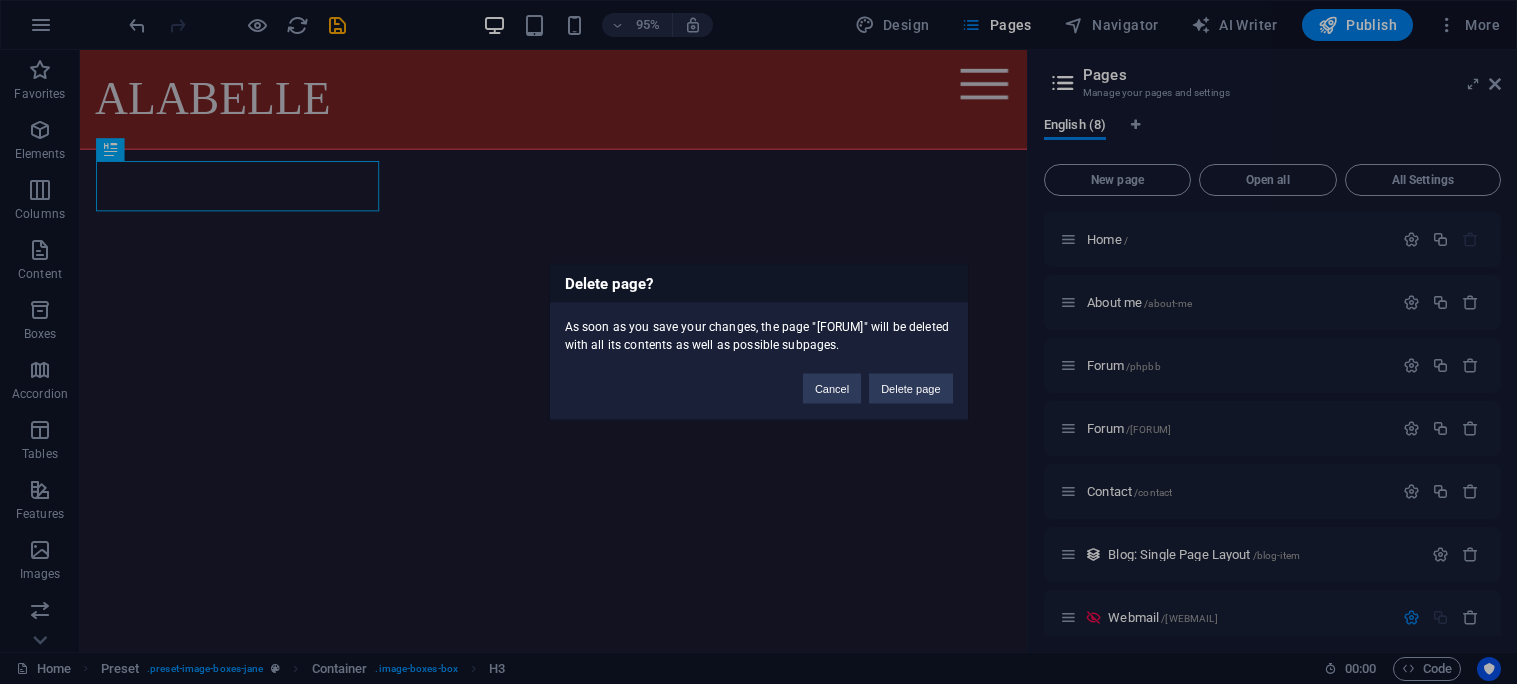 click on "Cancel Delete page" at bounding box center [878, 379] 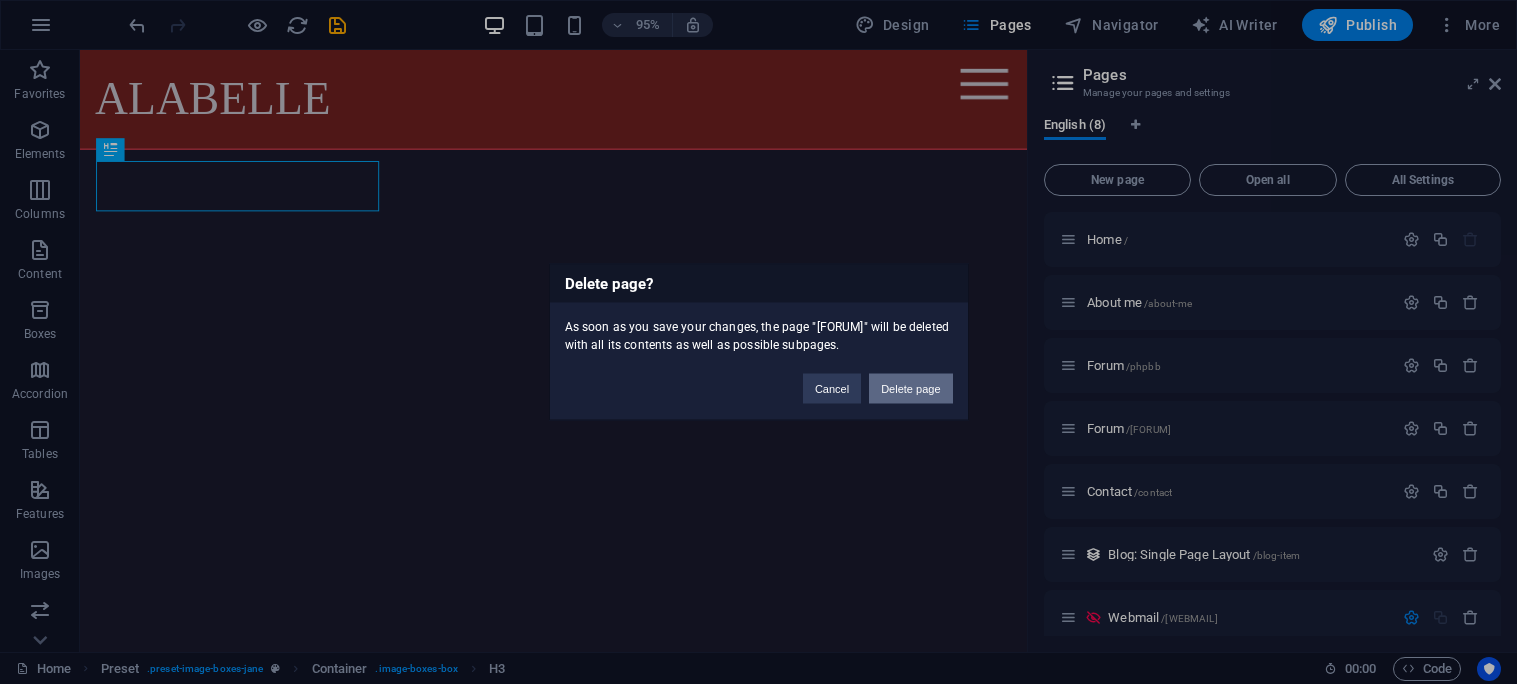 click on "Delete page" at bounding box center (910, 389) 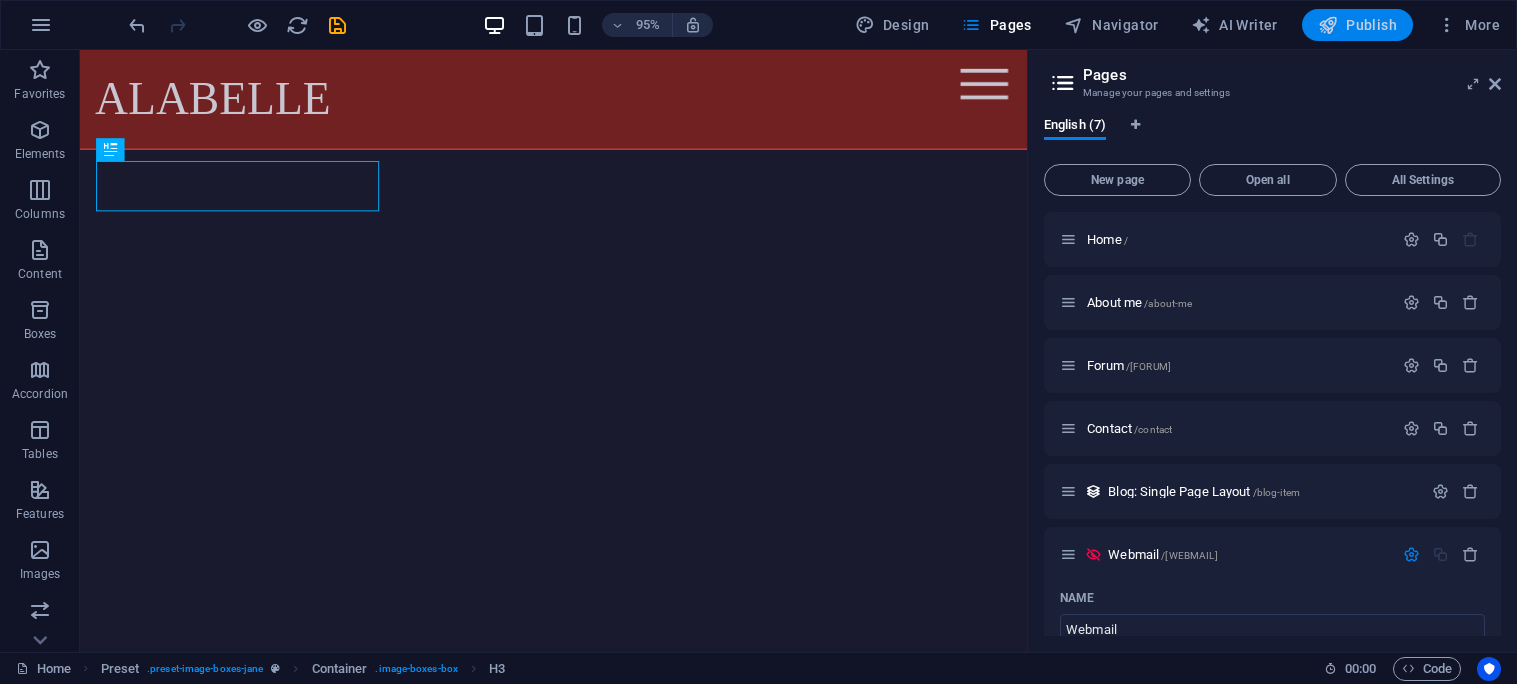 click on "Publish" at bounding box center [1357, 25] 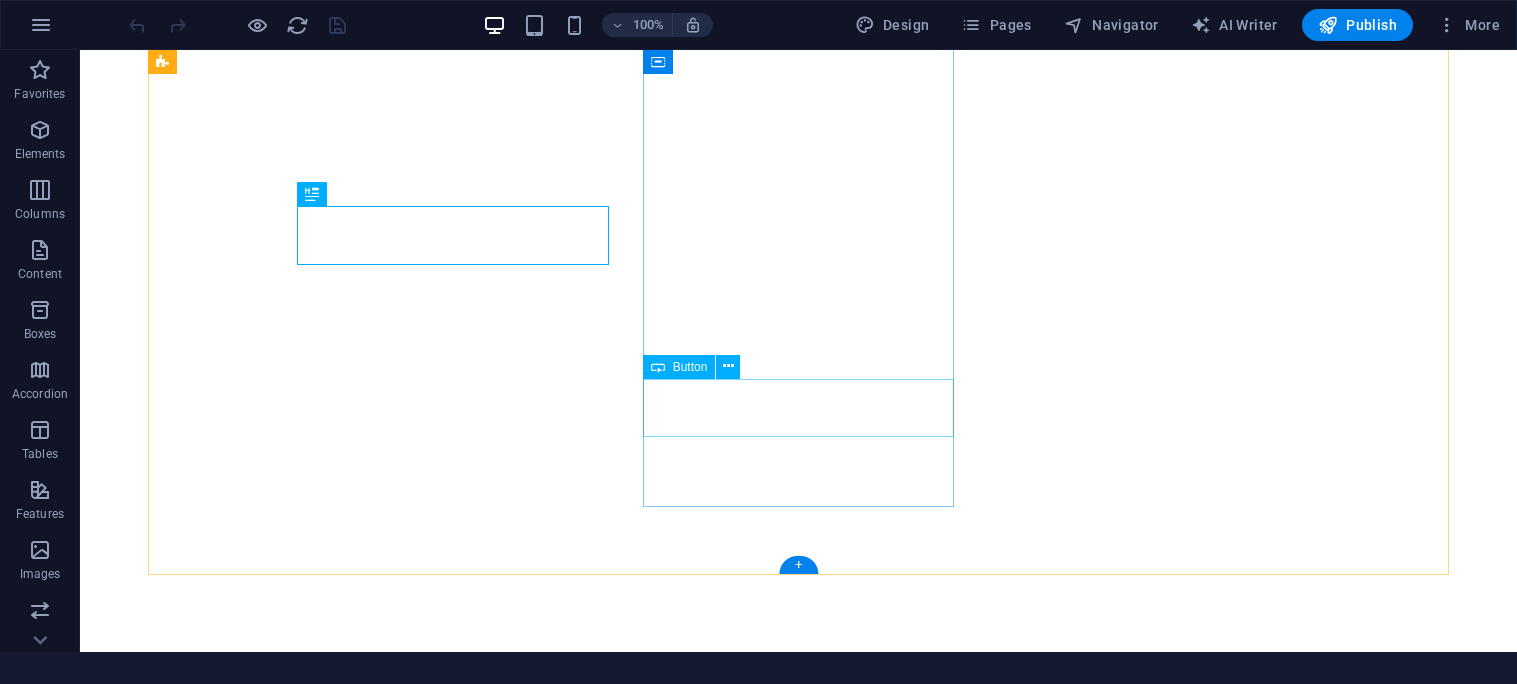 scroll, scrollTop: 0, scrollLeft: 0, axis: both 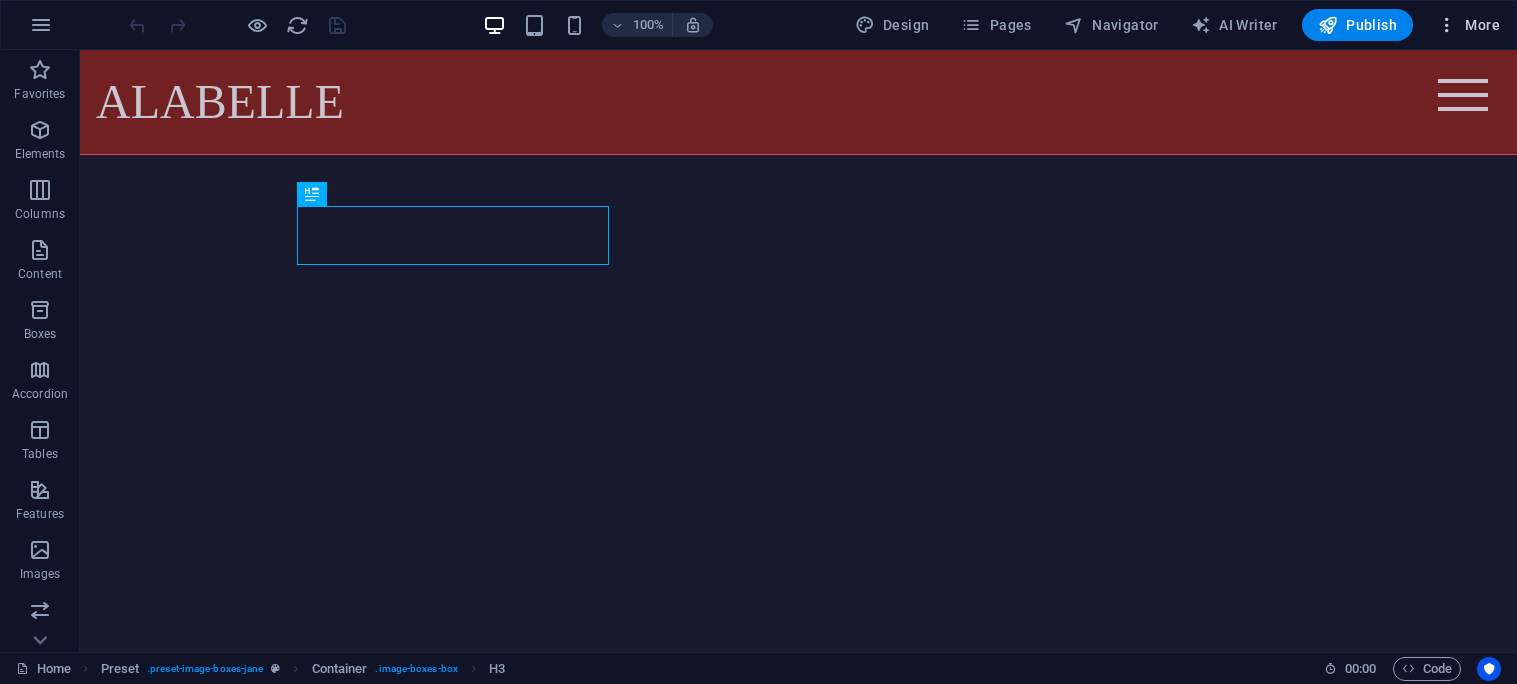 click on "More" at bounding box center [1468, 25] 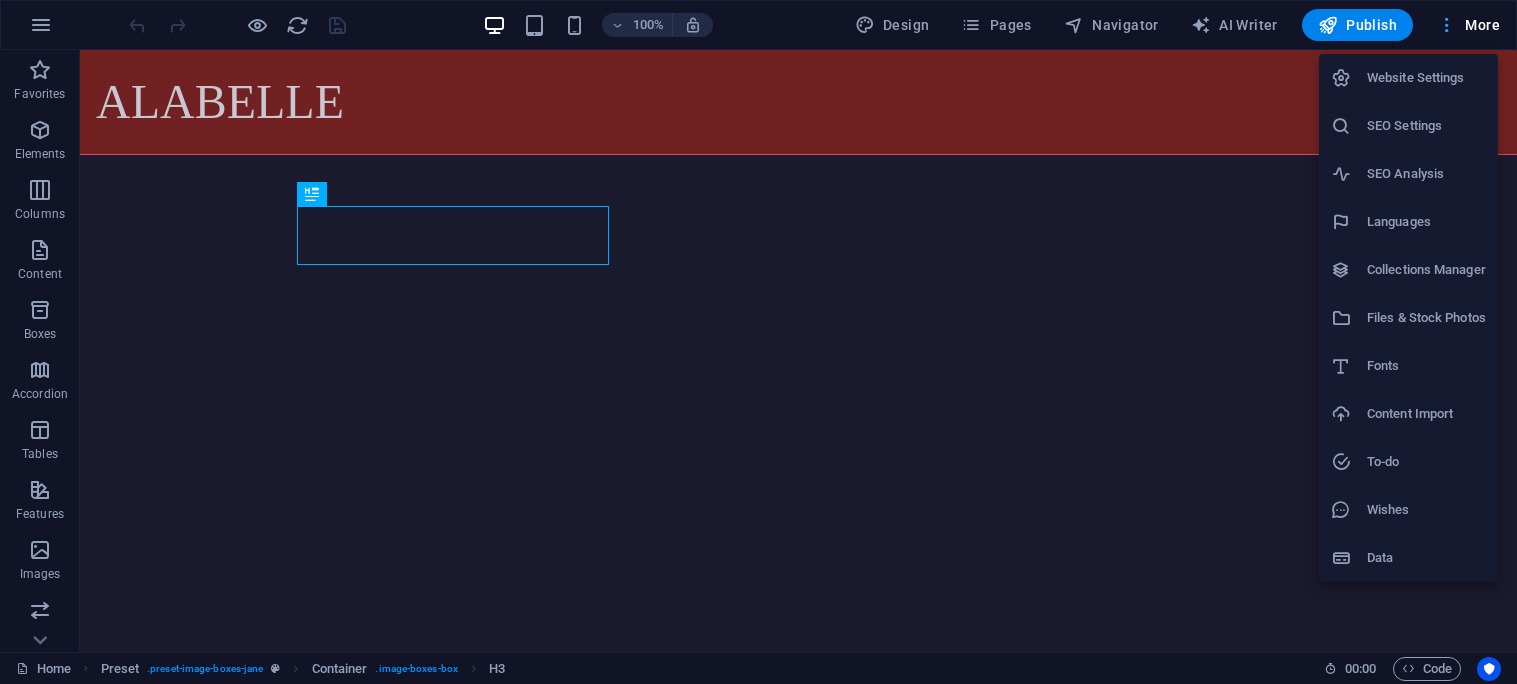 scroll, scrollTop: 801, scrollLeft: 0, axis: vertical 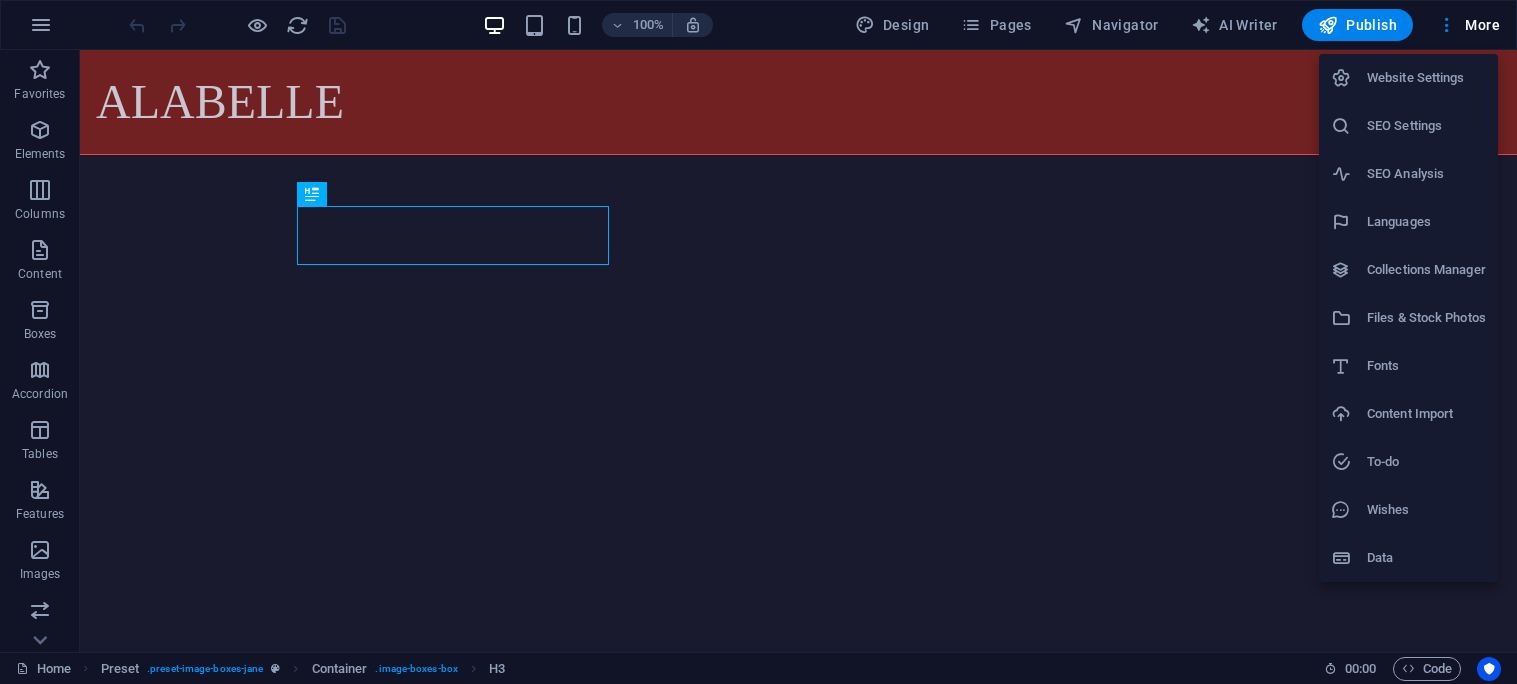 click on "Website Settings" at bounding box center [1426, 78] 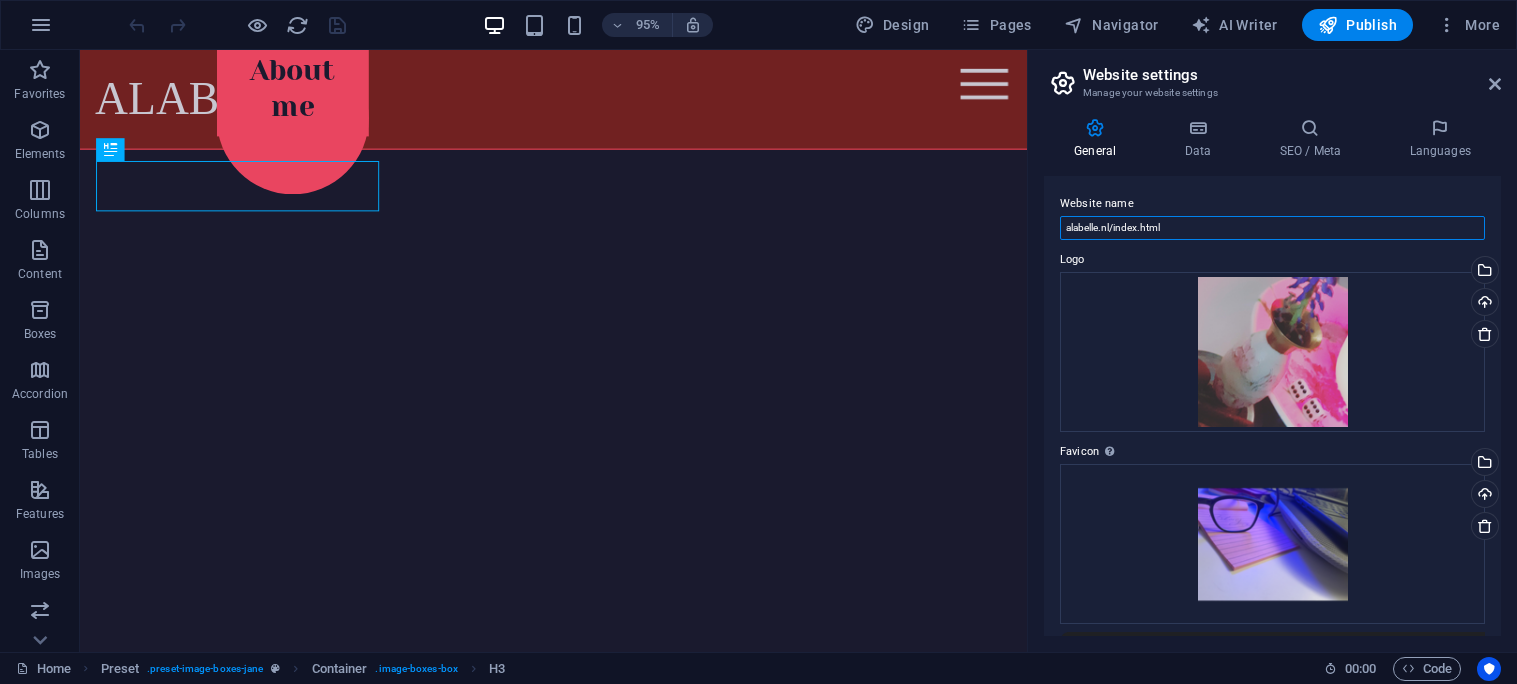 click on "alabelle.nl/index.html" at bounding box center (1272, 228) 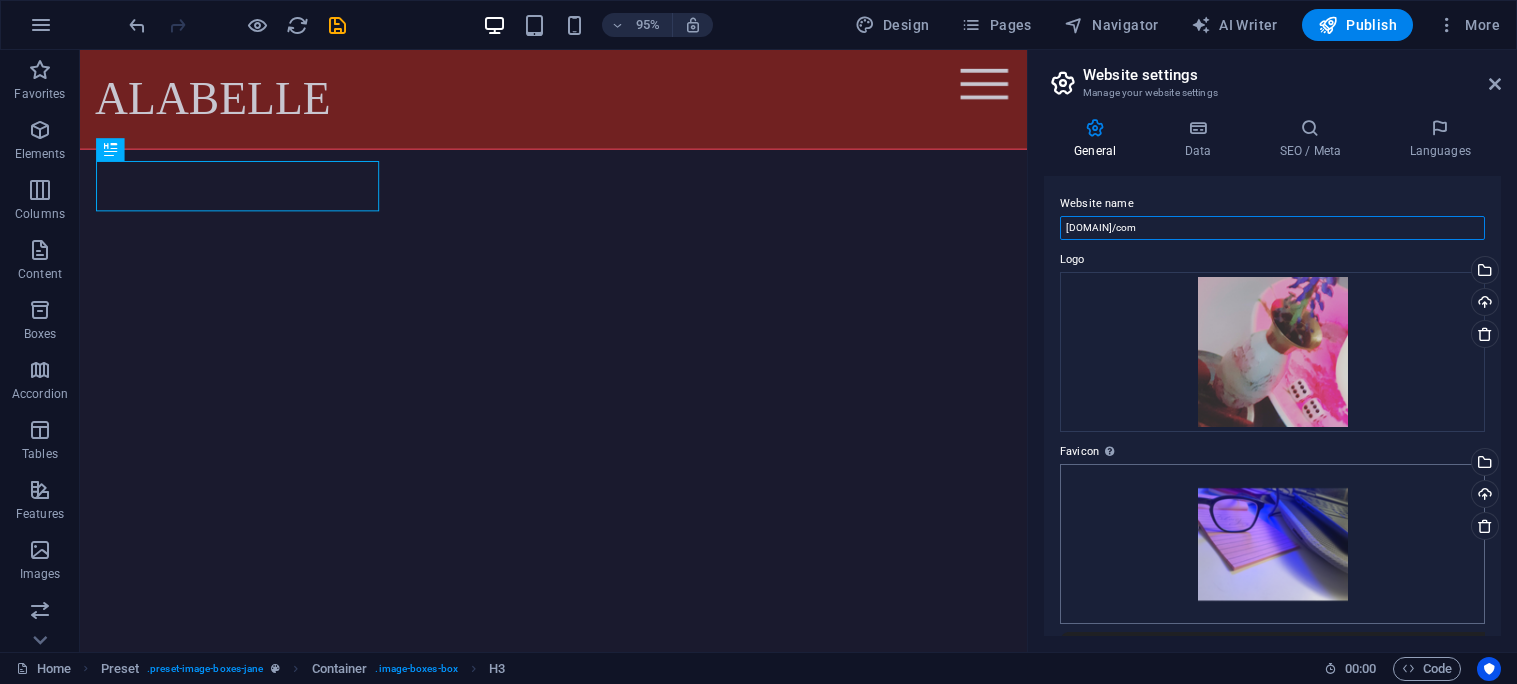 type on "[DOMAIN]/com" 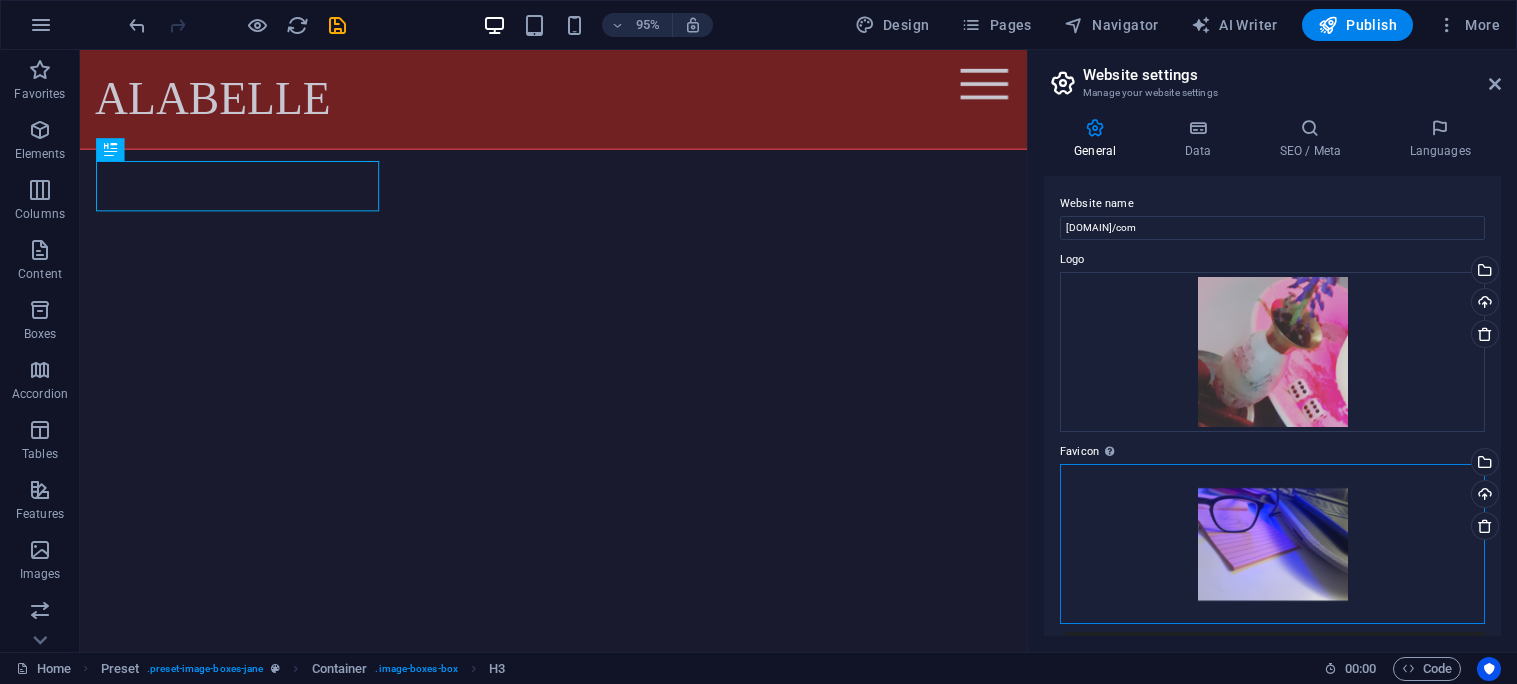 drag, startPoint x: 1371, startPoint y: 488, endPoint x: 1373, endPoint y: 498, distance: 10.198039 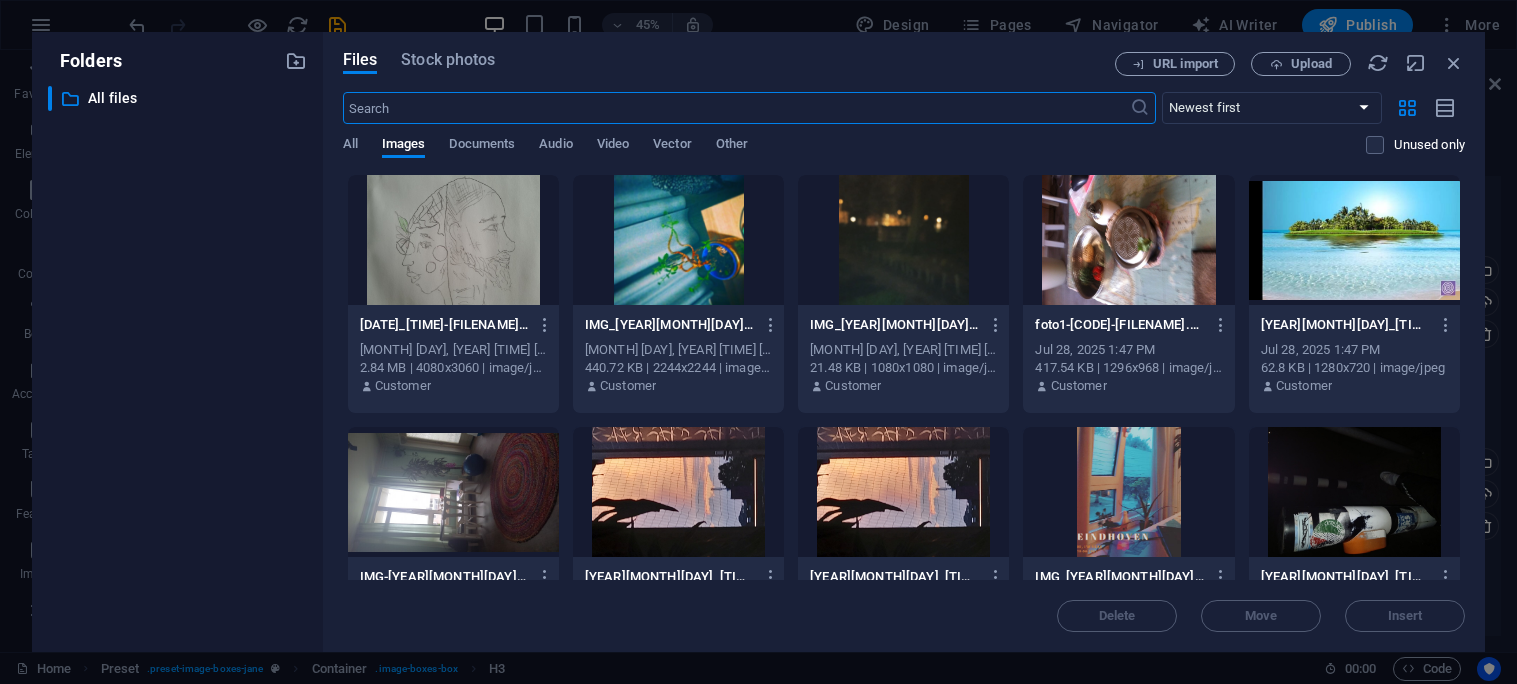 scroll, scrollTop: 901, scrollLeft: 0, axis: vertical 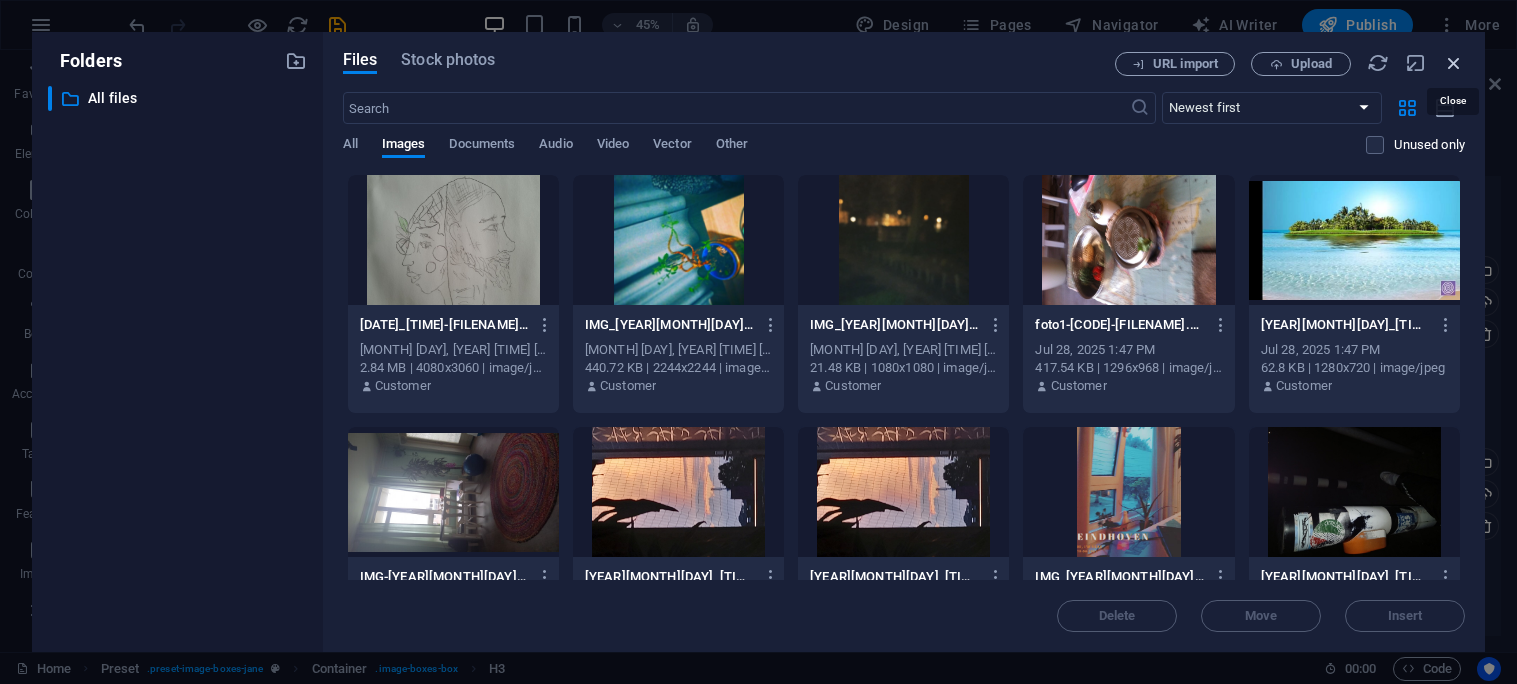 click at bounding box center [1454, 63] 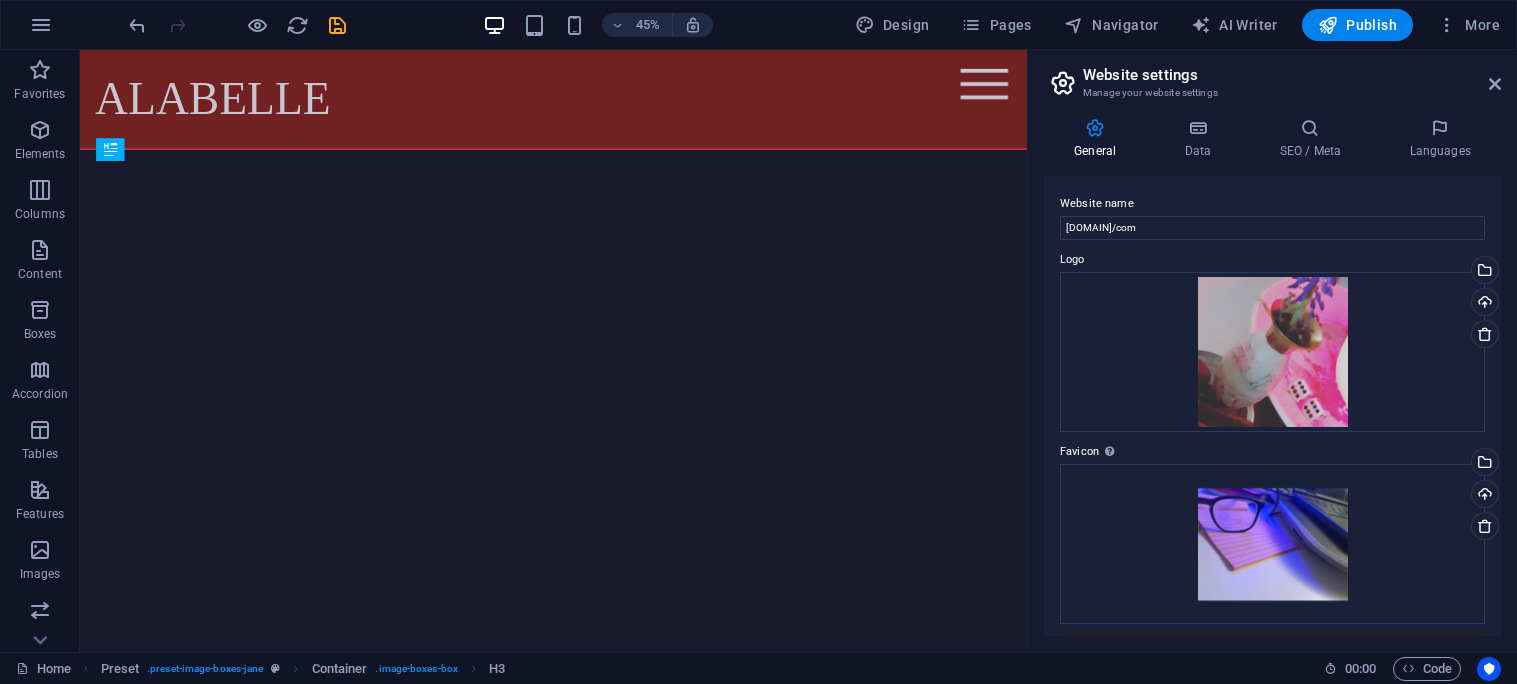 scroll, scrollTop: 801, scrollLeft: 0, axis: vertical 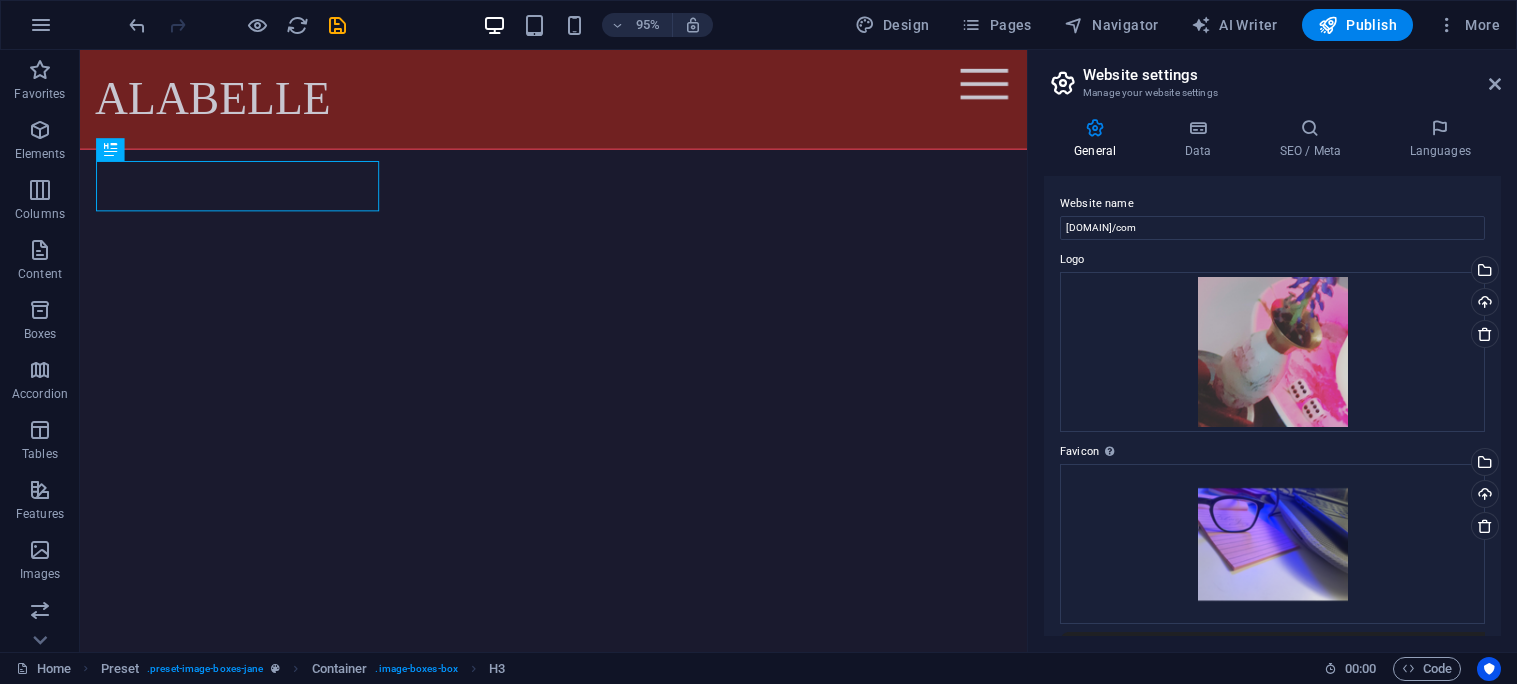 drag, startPoint x: 1501, startPoint y: 251, endPoint x: 1514, endPoint y: 552, distance: 301.2806 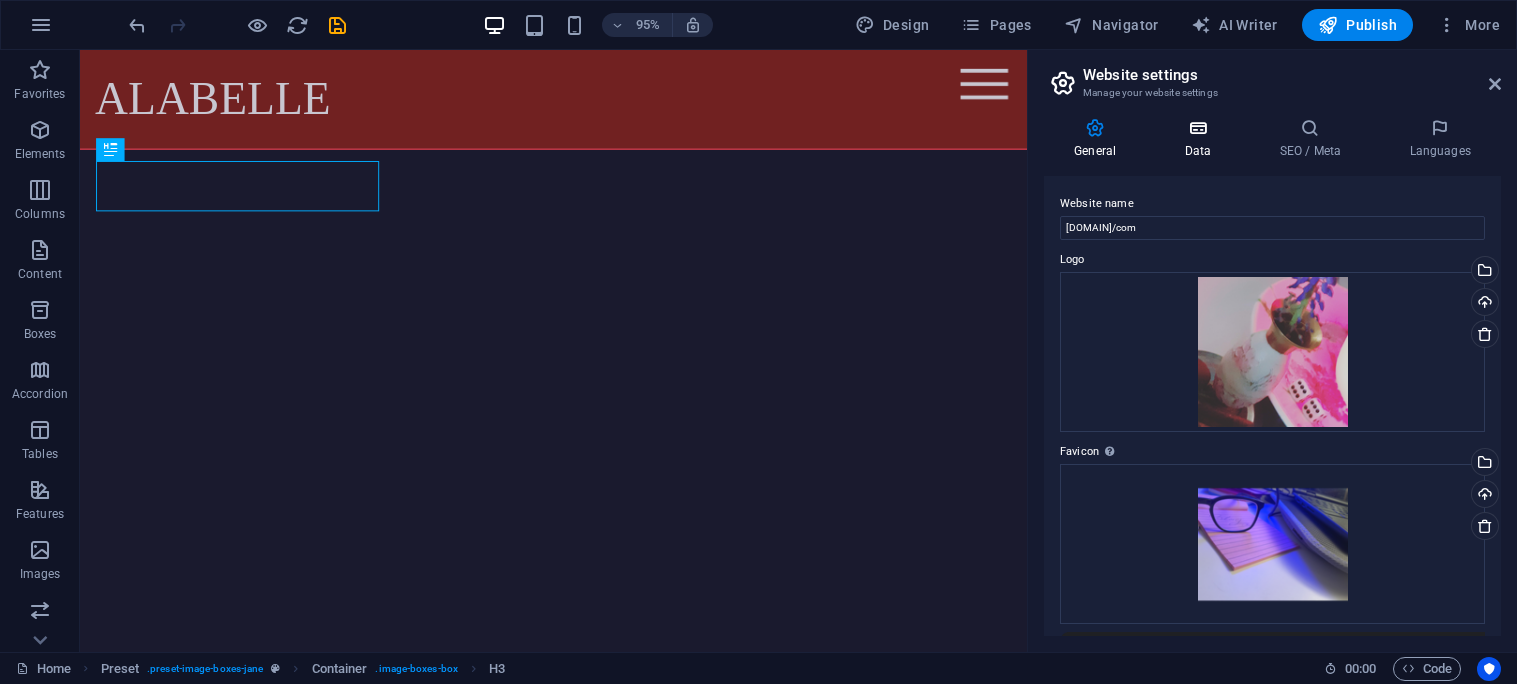click at bounding box center (1197, 128) 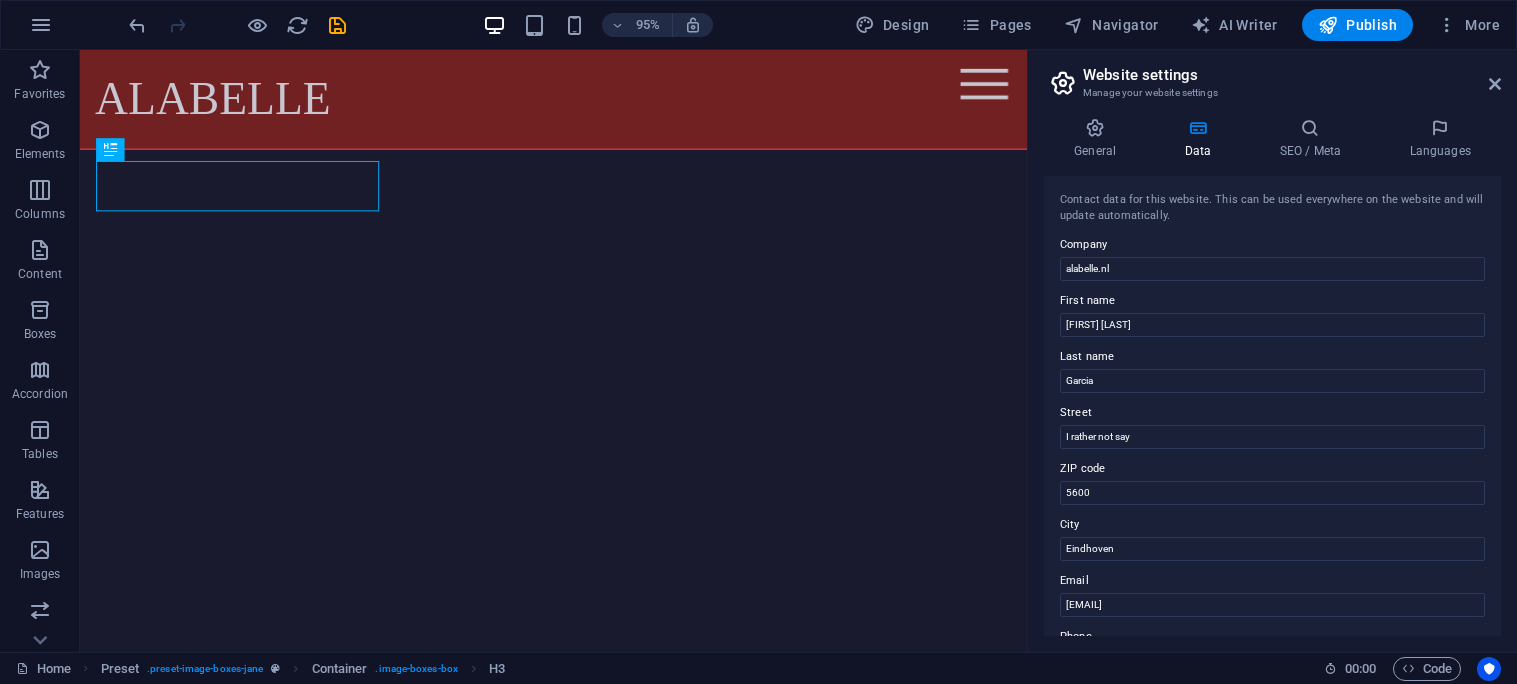 drag, startPoint x: 1502, startPoint y: 313, endPoint x: 1491, endPoint y: 199, distance: 114.52947 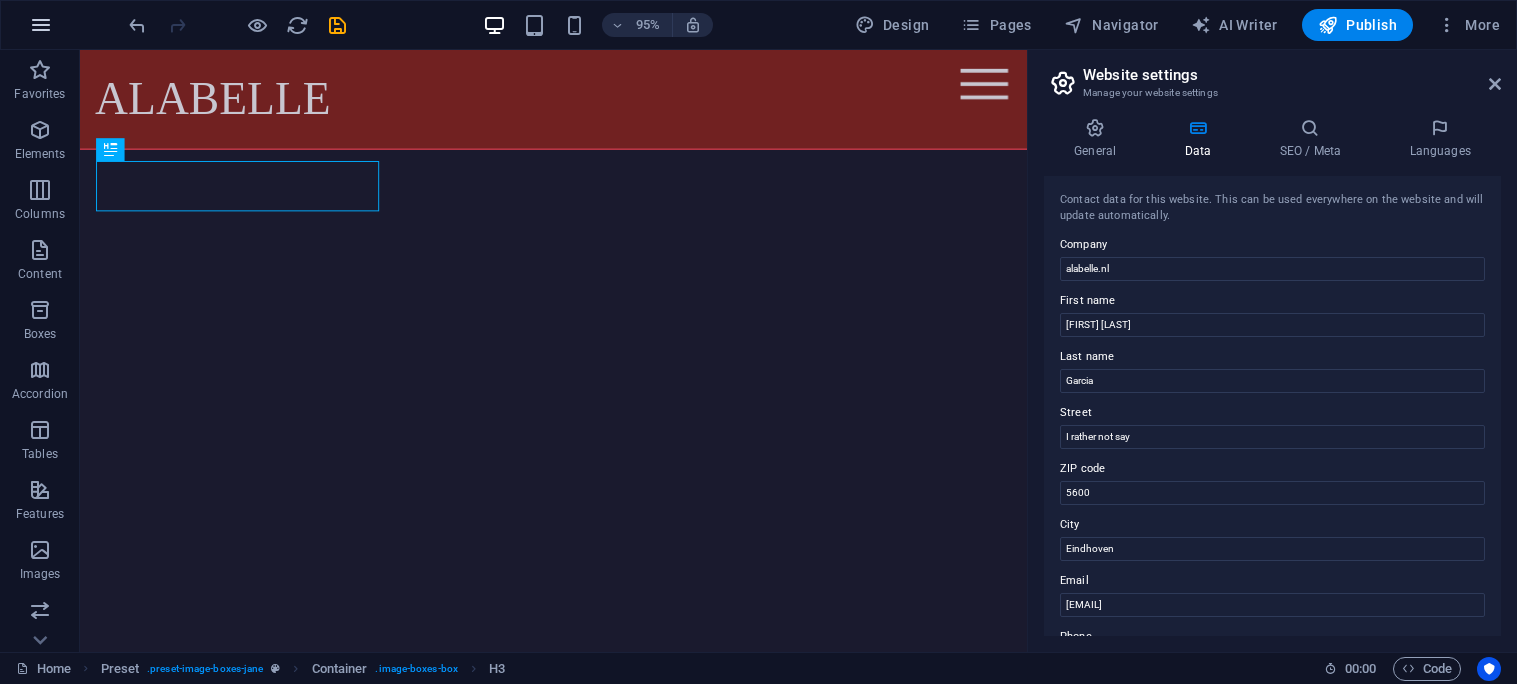 click at bounding box center (41, 25) 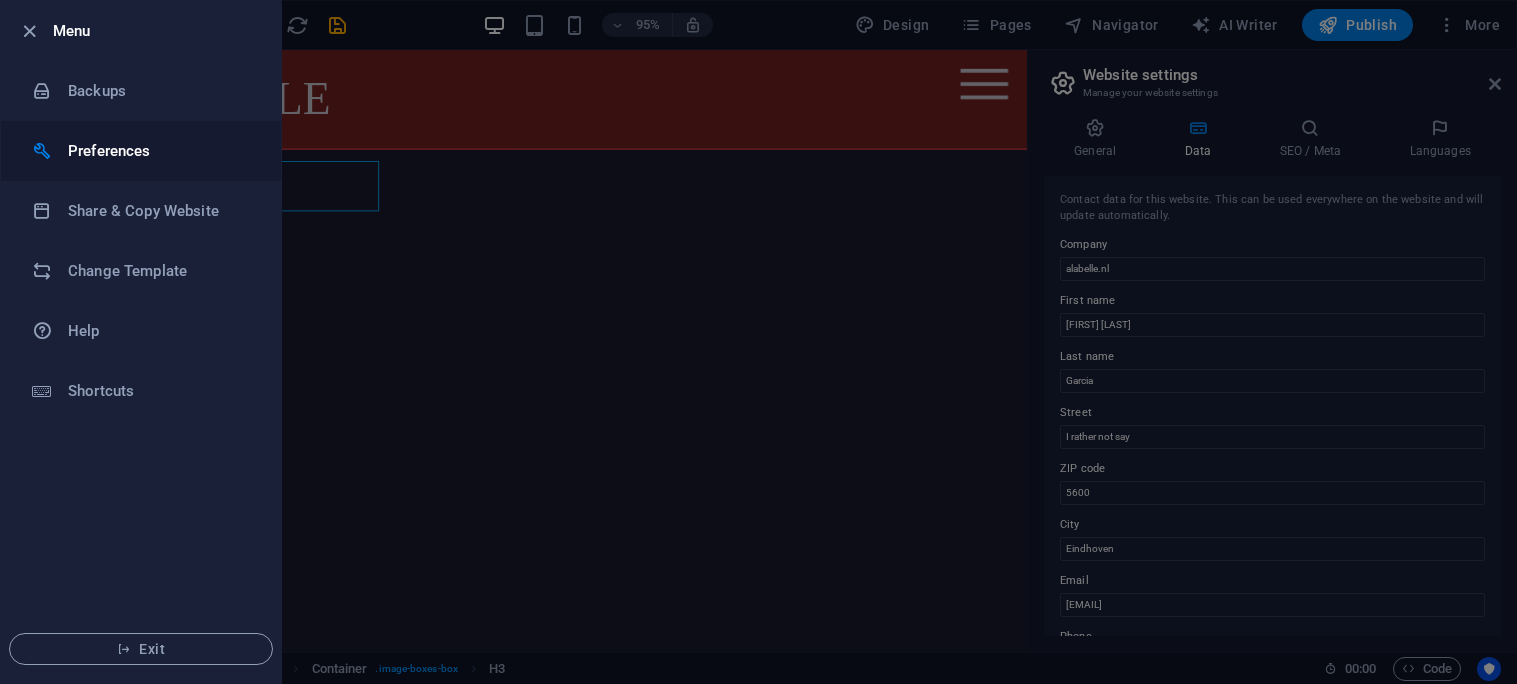 click on "Preferences" at bounding box center (160, 151) 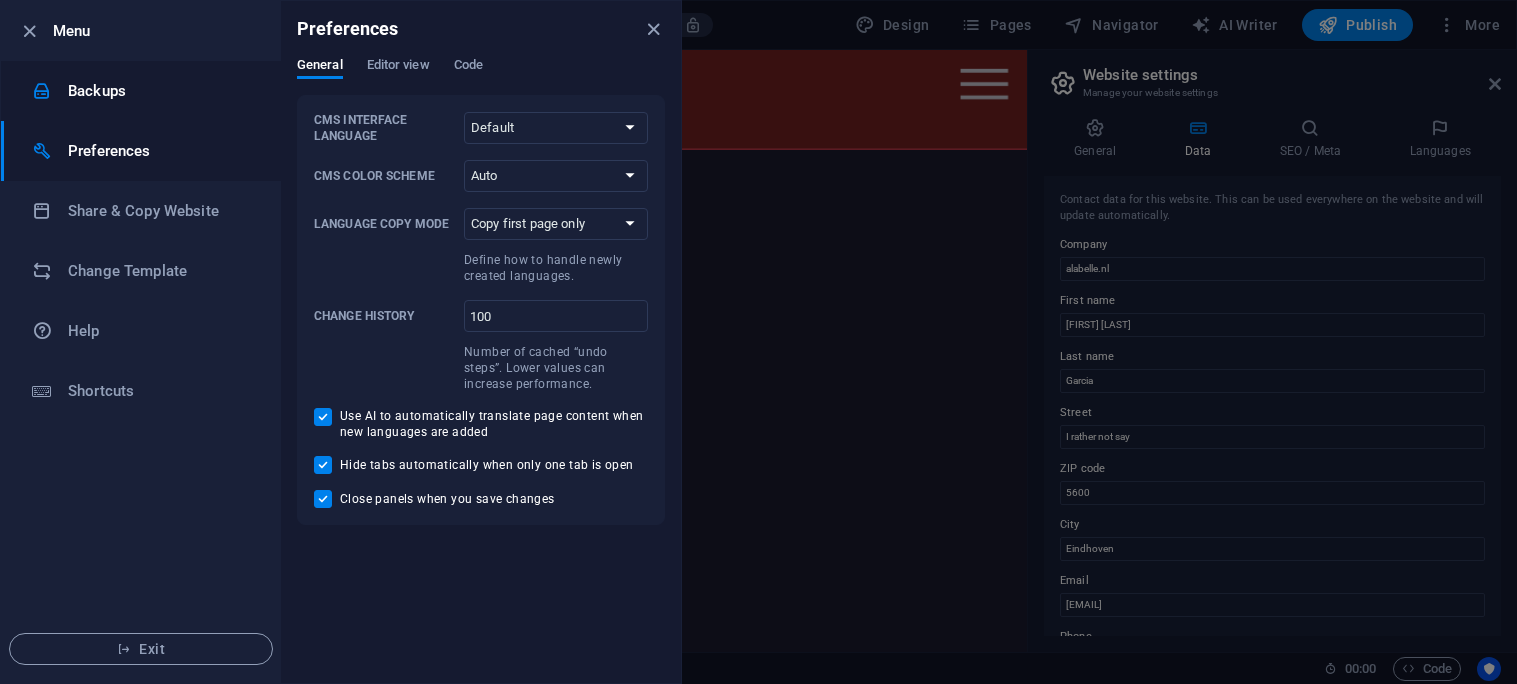 click on "Backups" at bounding box center [160, 91] 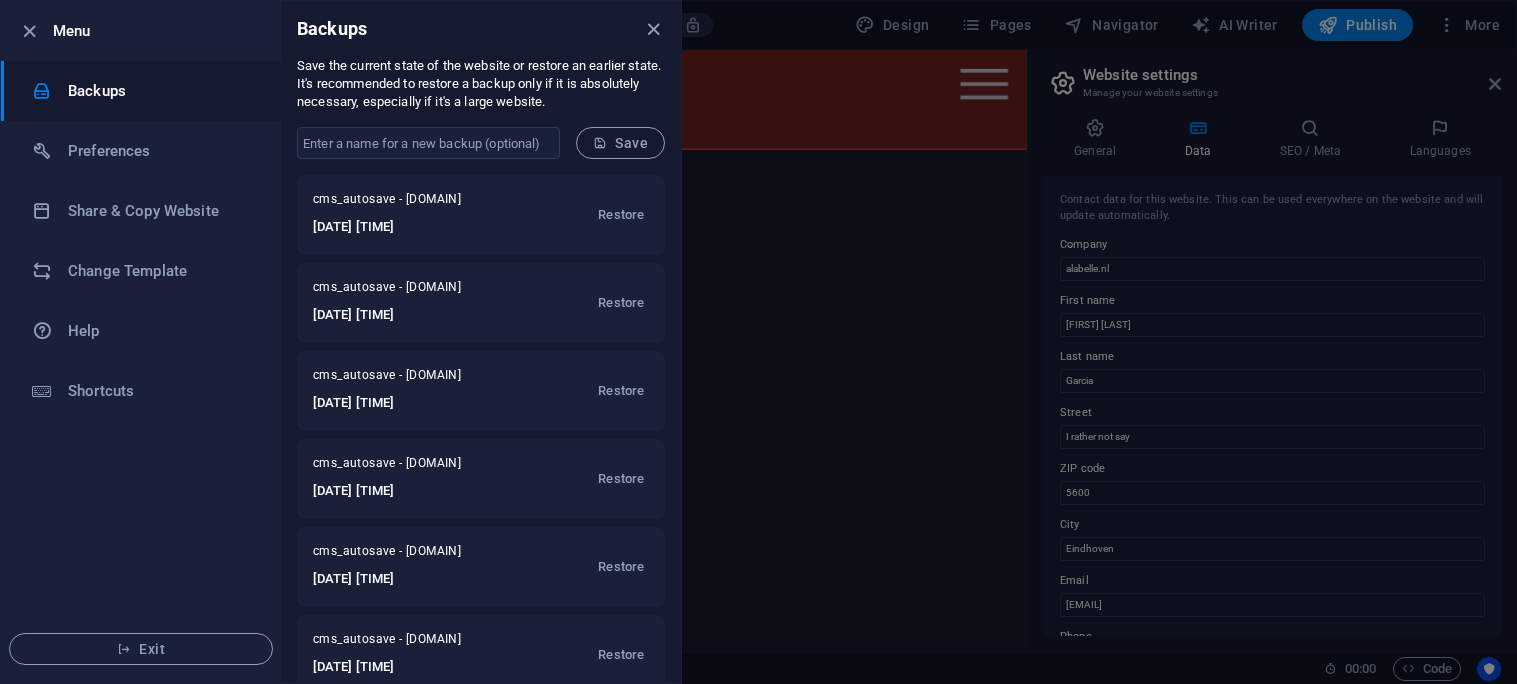 drag, startPoint x: 684, startPoint y: 406, endPoint x: 686, endPoint y: 551, distance: 145.0138 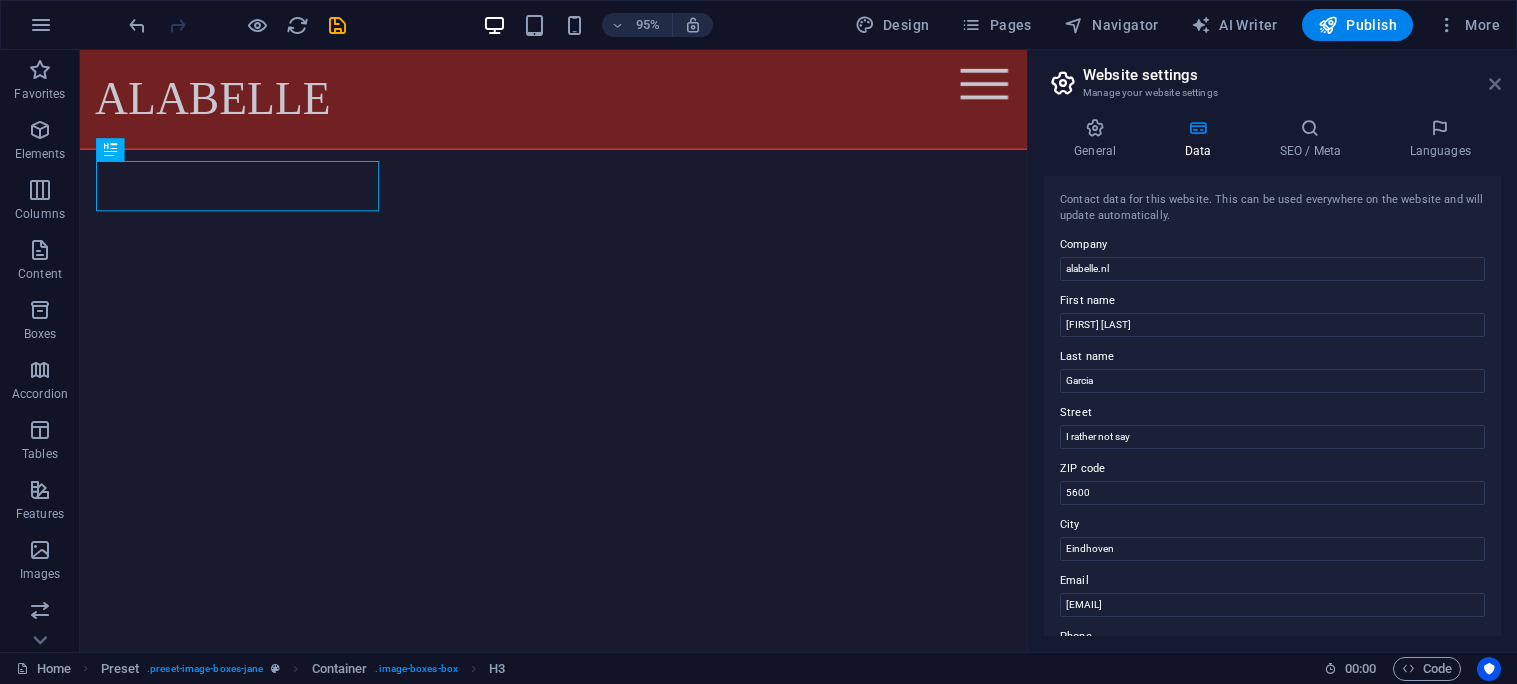 click at bounding box center (1495, 84) 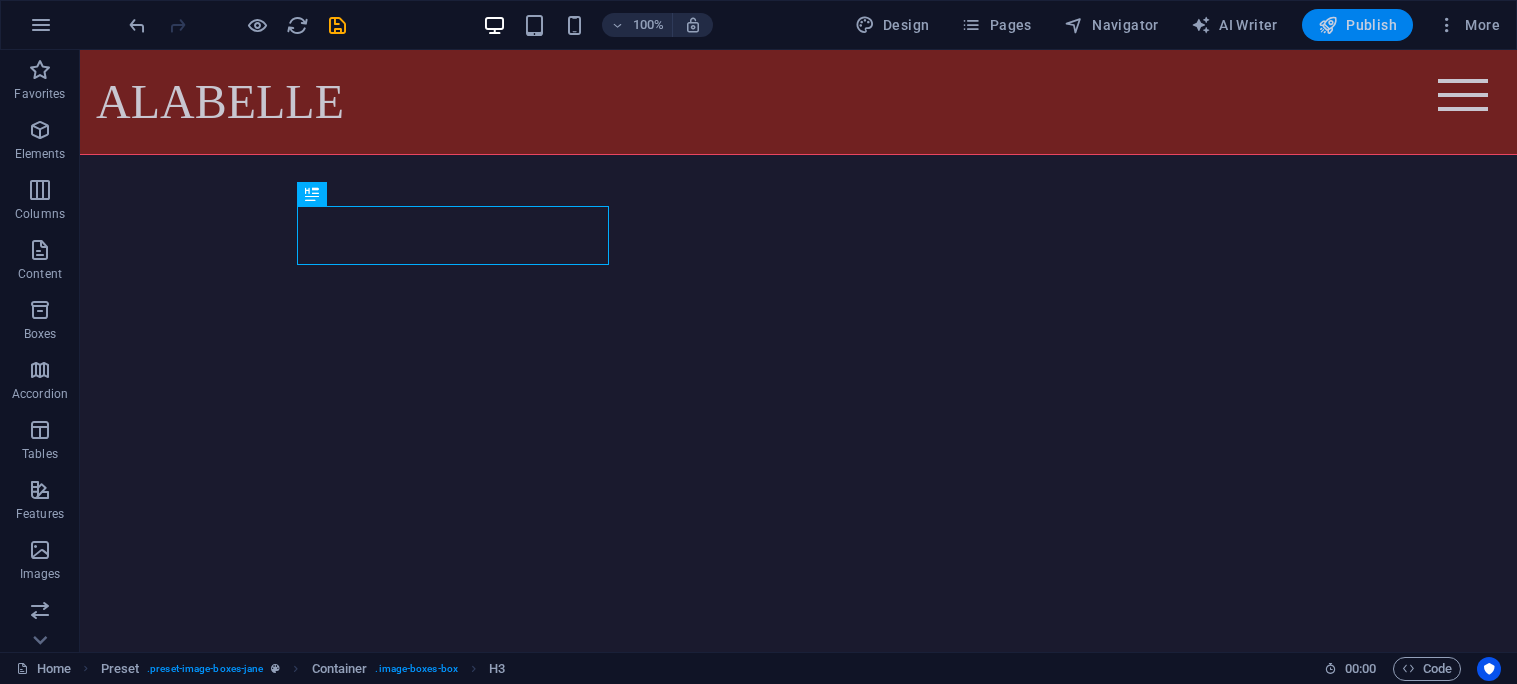 click at bounding box center [1328, 25] 